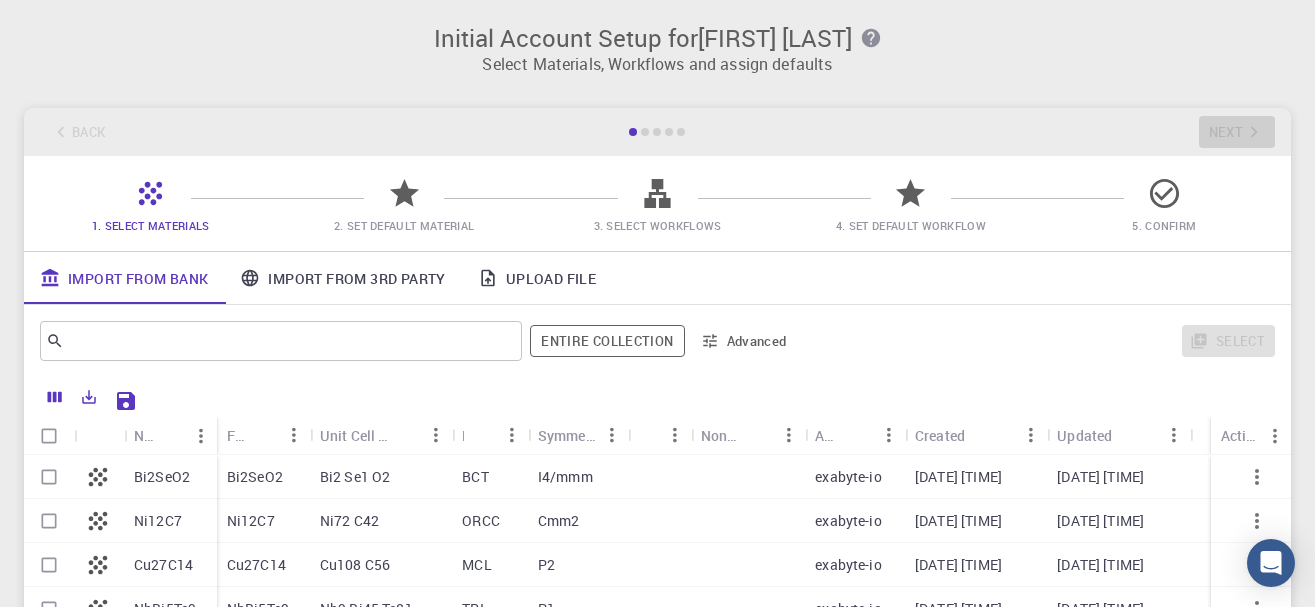 scroll, scrollTop: 105, scrollLeft: 0, axis: vertical 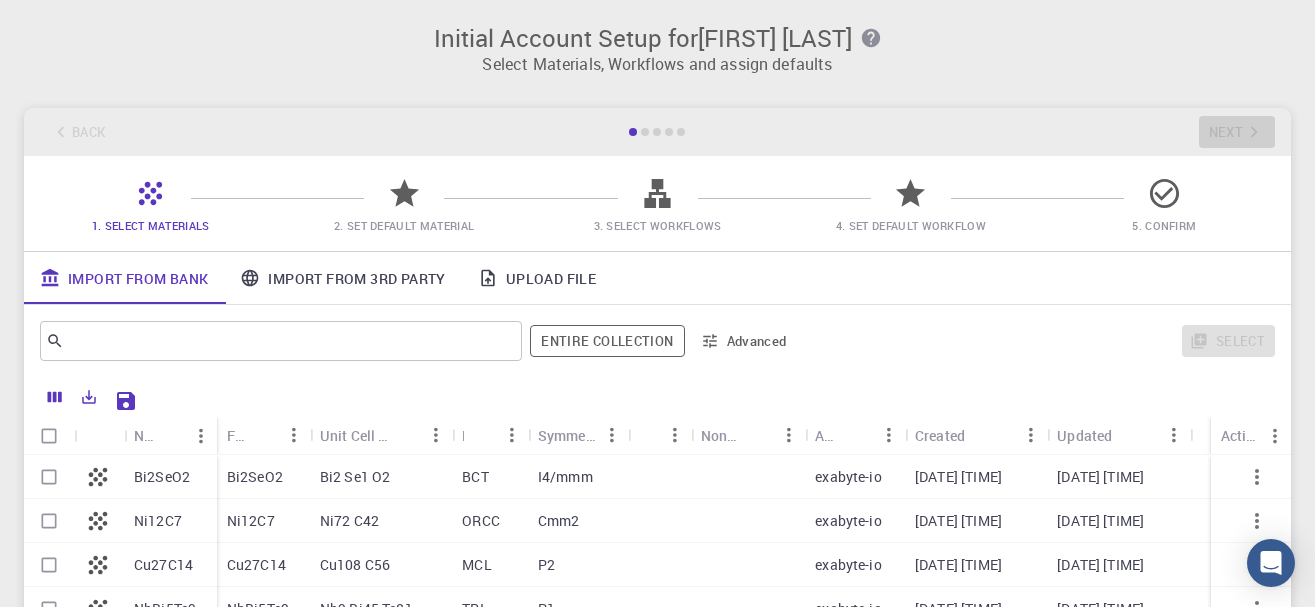 click on "Select Materials, Workflows and assign defaults" at bounding box center (657, 64) 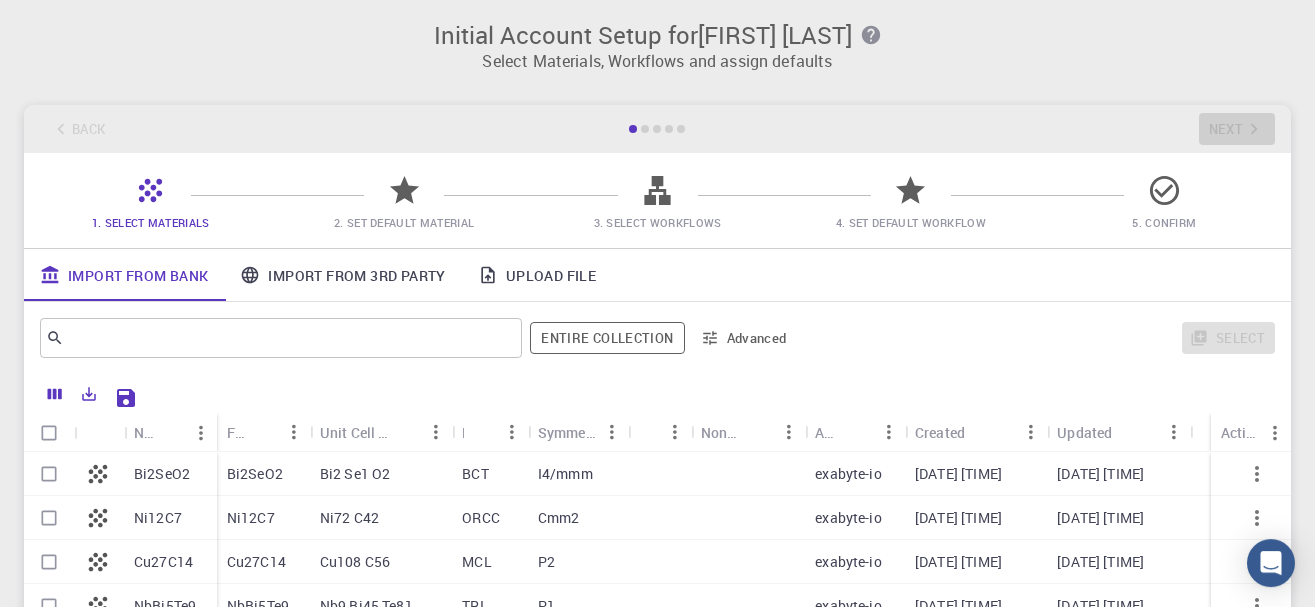 scroll, scrollTop: 0, scrollLeft: 0, axis: both 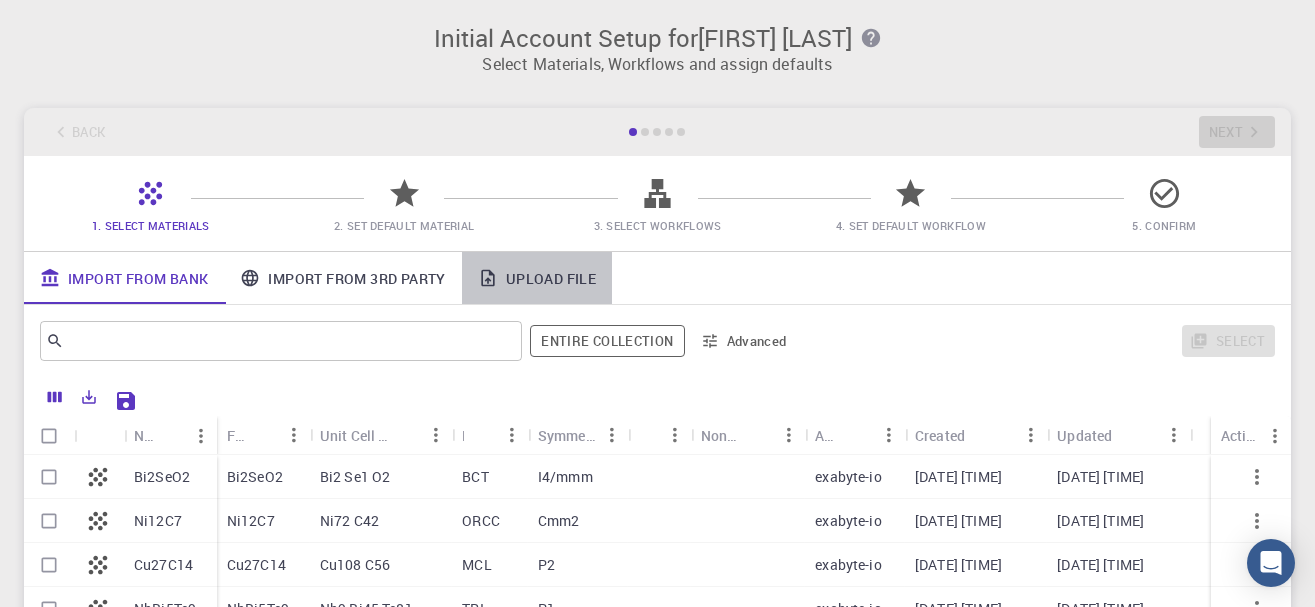 click on "Upload File" at bounding box center (537, 278) 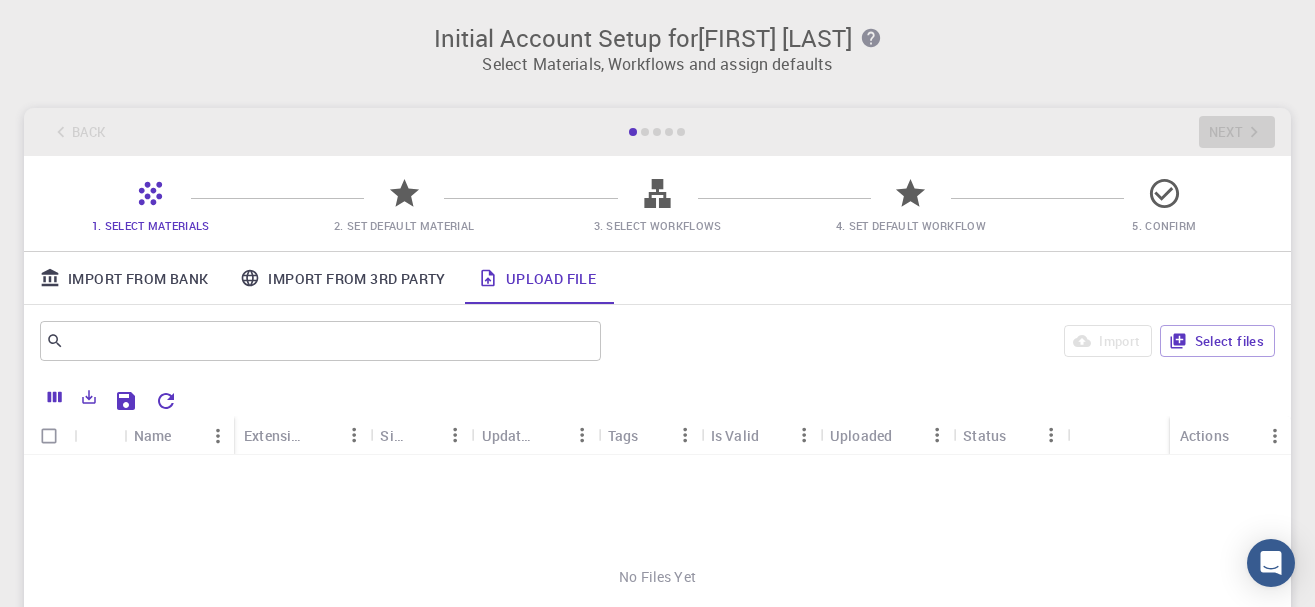 click on "No Files Yet" at bounding box center [657, 577] 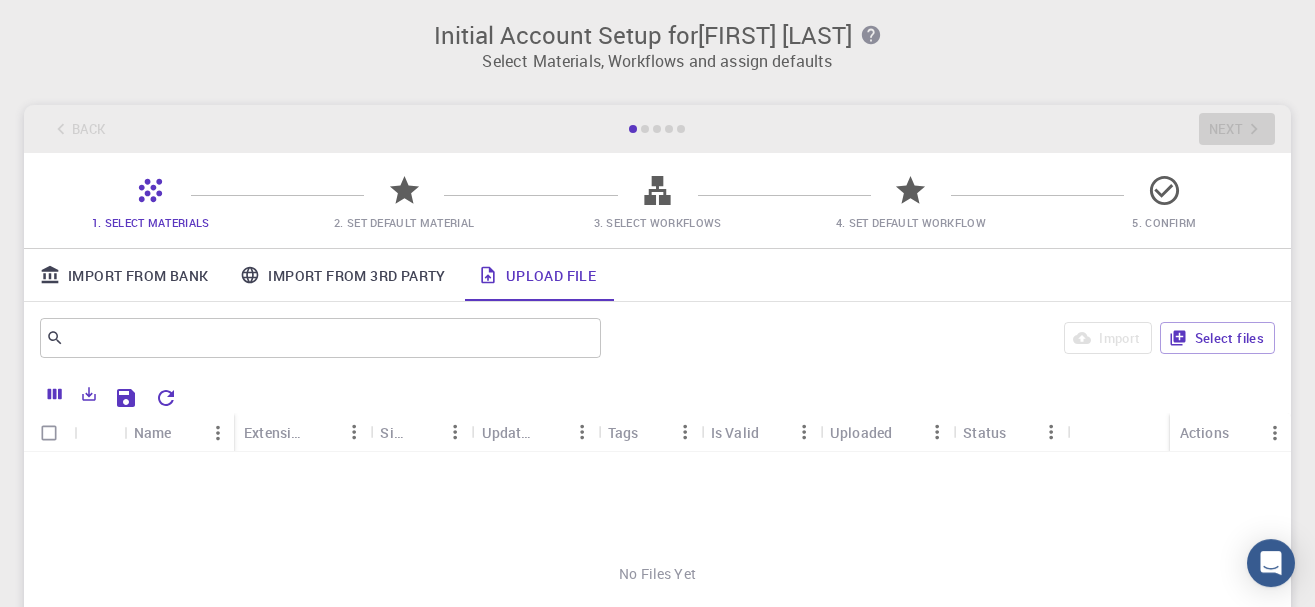 scroll, scrollTop: 0, scrollLeft: 0, axis: both 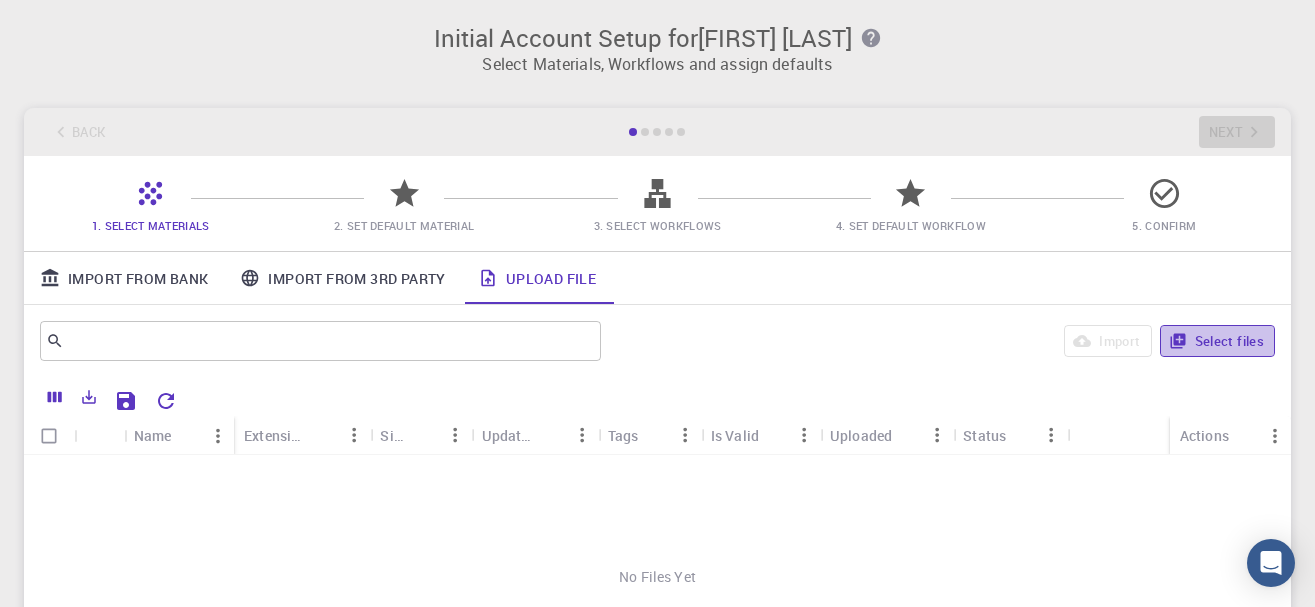 click on "Select files" at bounding box center [1217, 341] 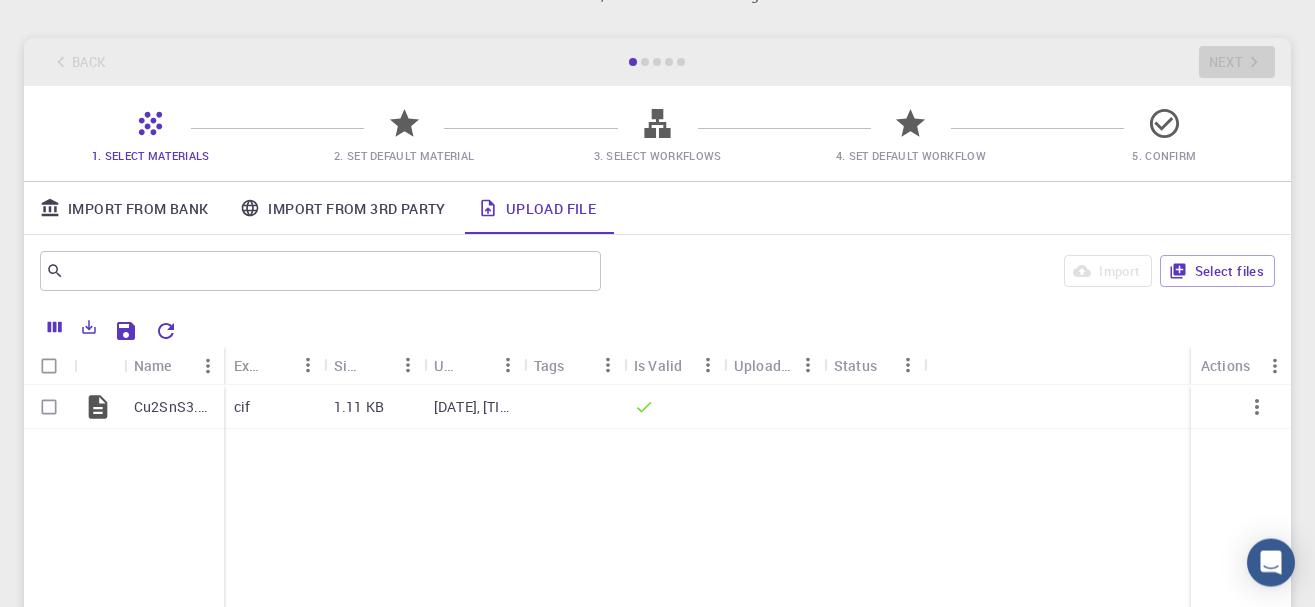 scroll, scrollTop: 69, scrollLeft: 0, axis: vertical 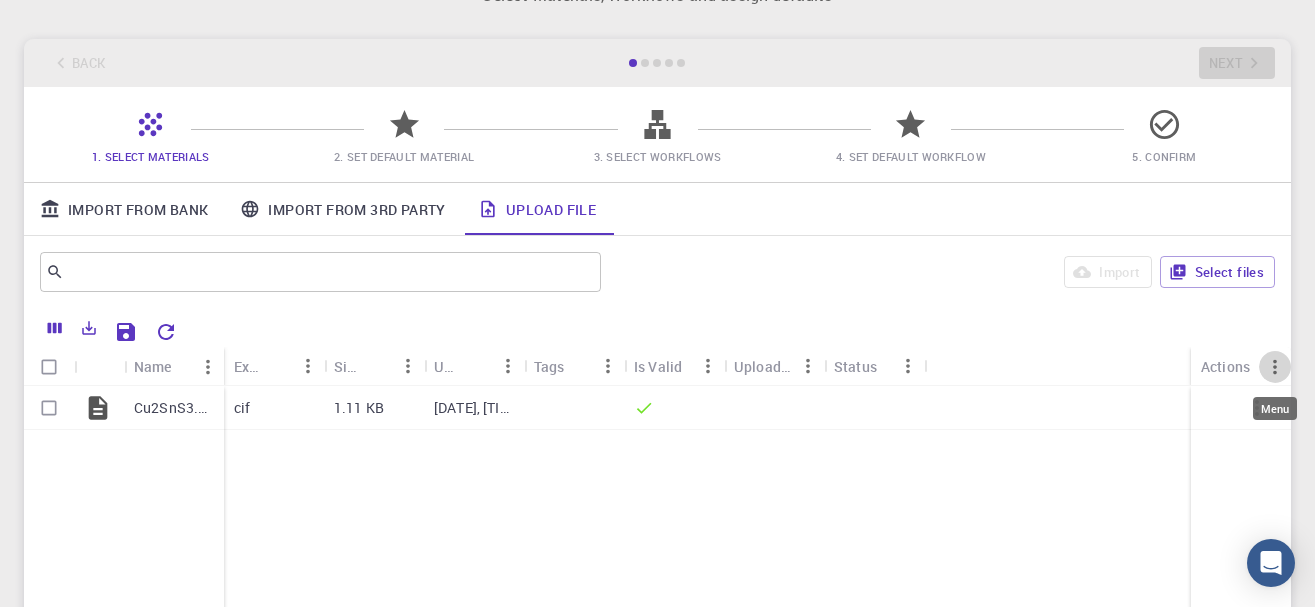 click 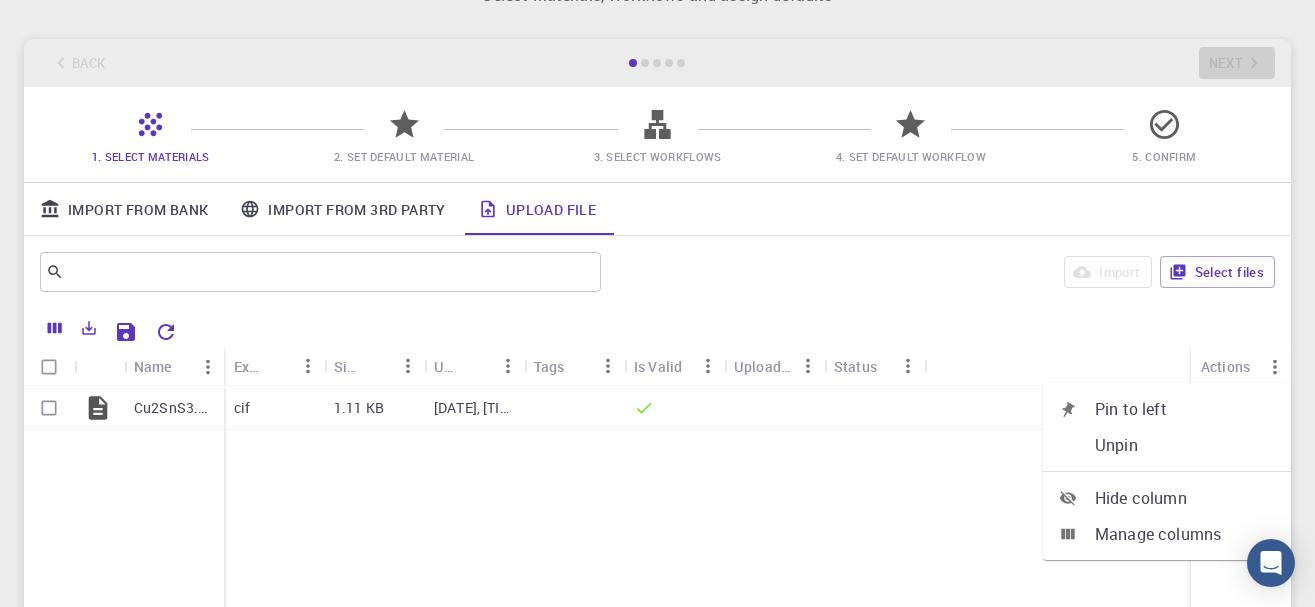 click 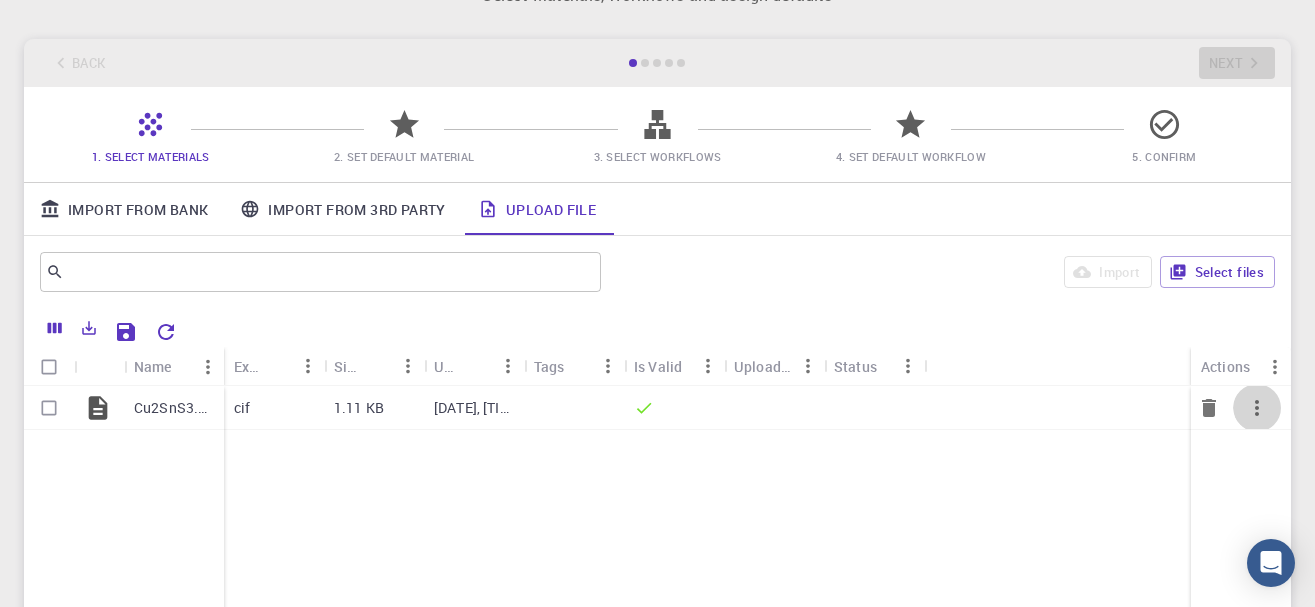 click 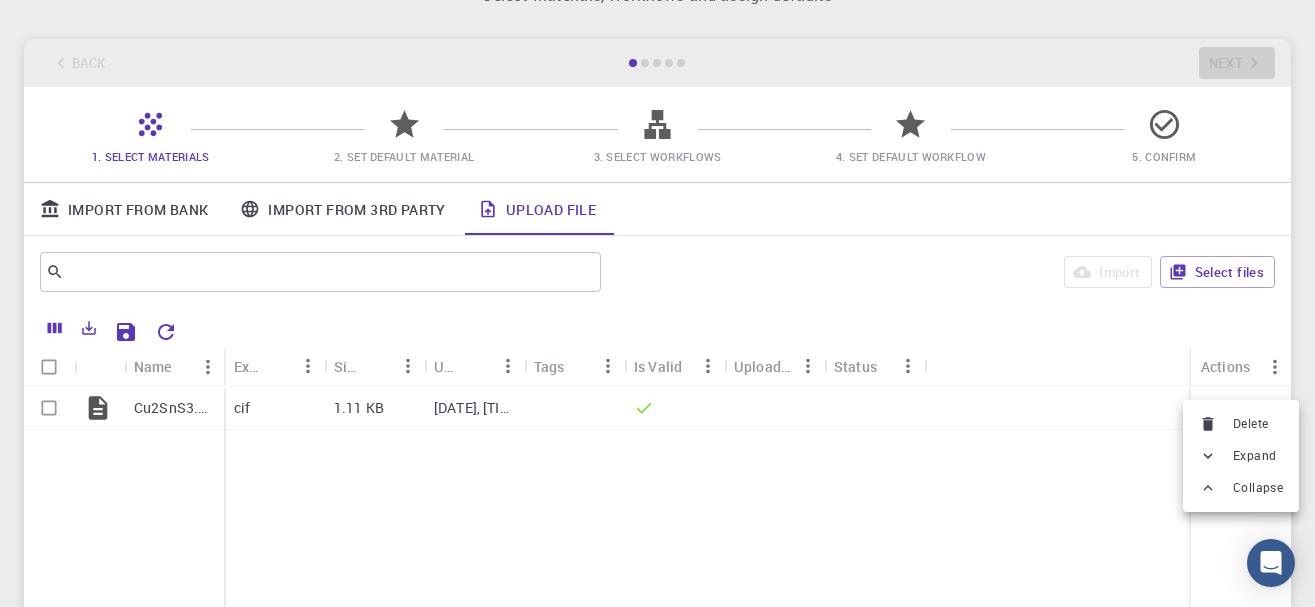 click at bounding box center [657, 303] 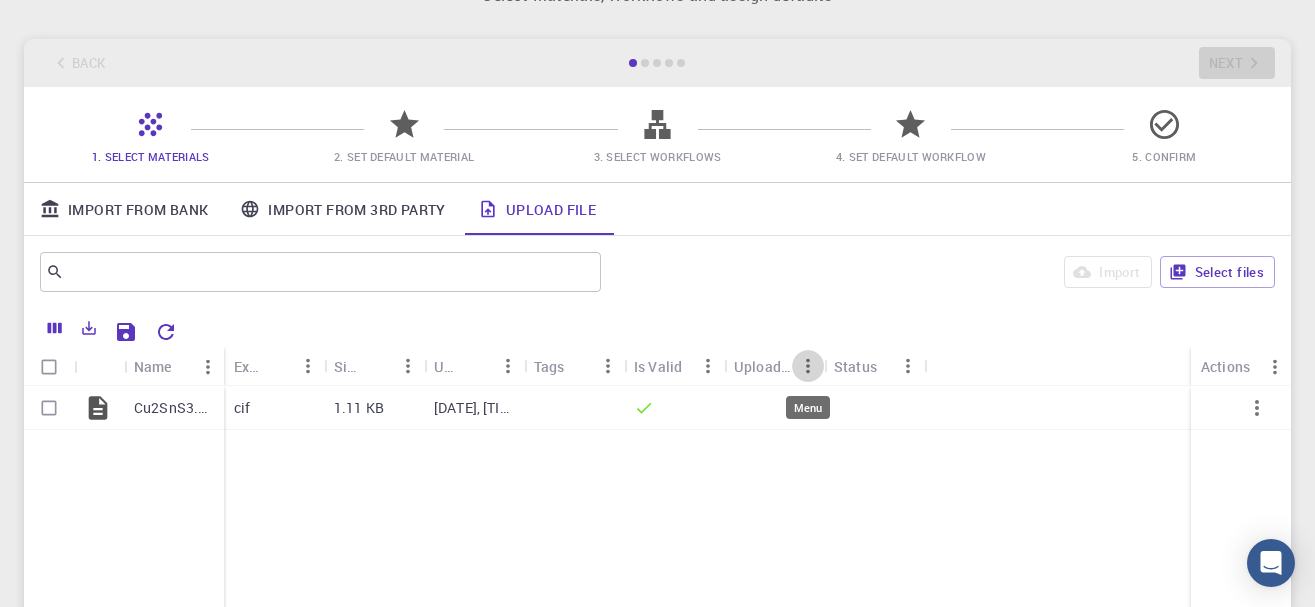 click 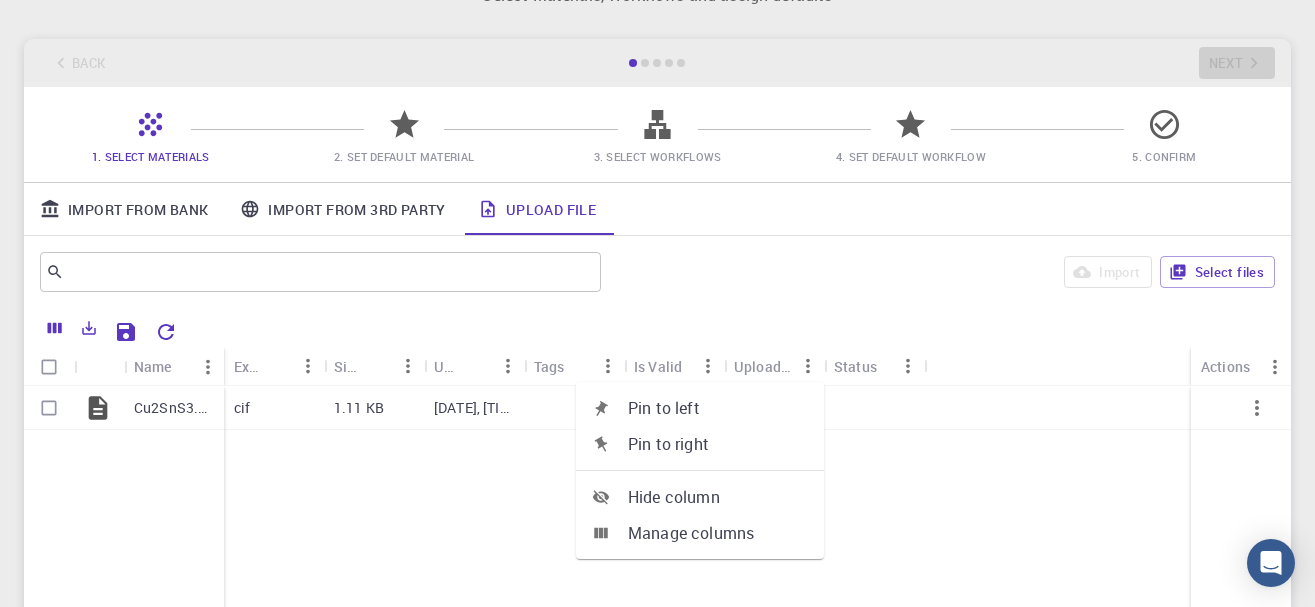 click on "Cu2SnS3.cif cif 1.11 KB [DATE], [TIME]" at bounding box center (657, 508) 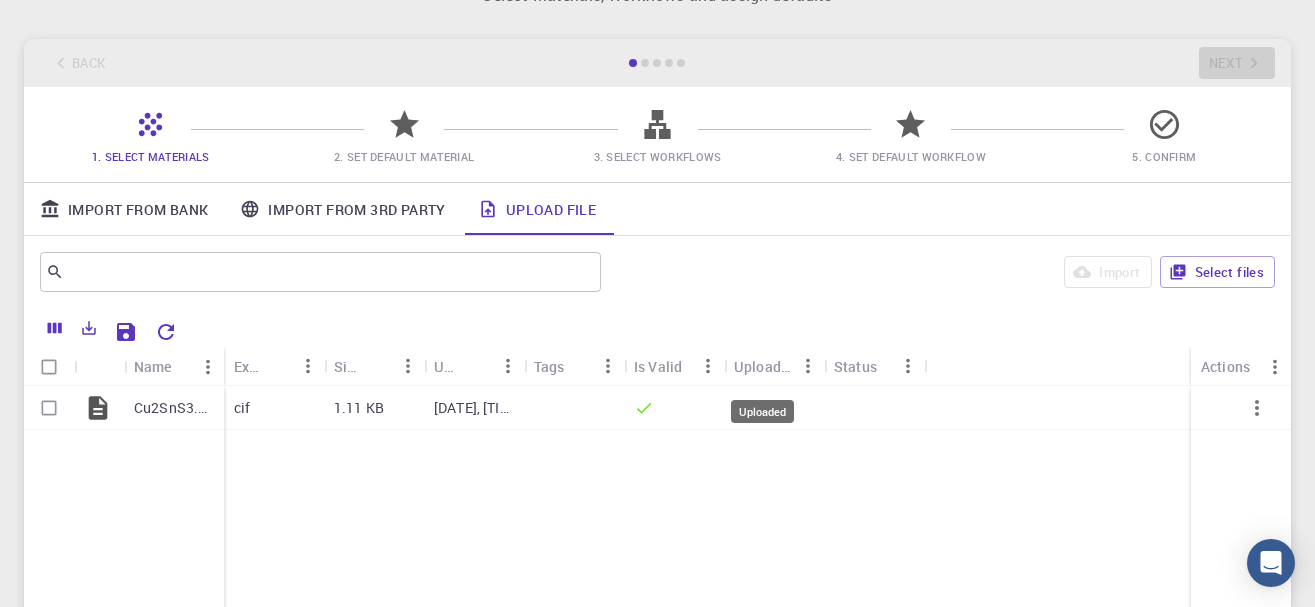 click on "Uploaded" at bounding box center [763, 366] 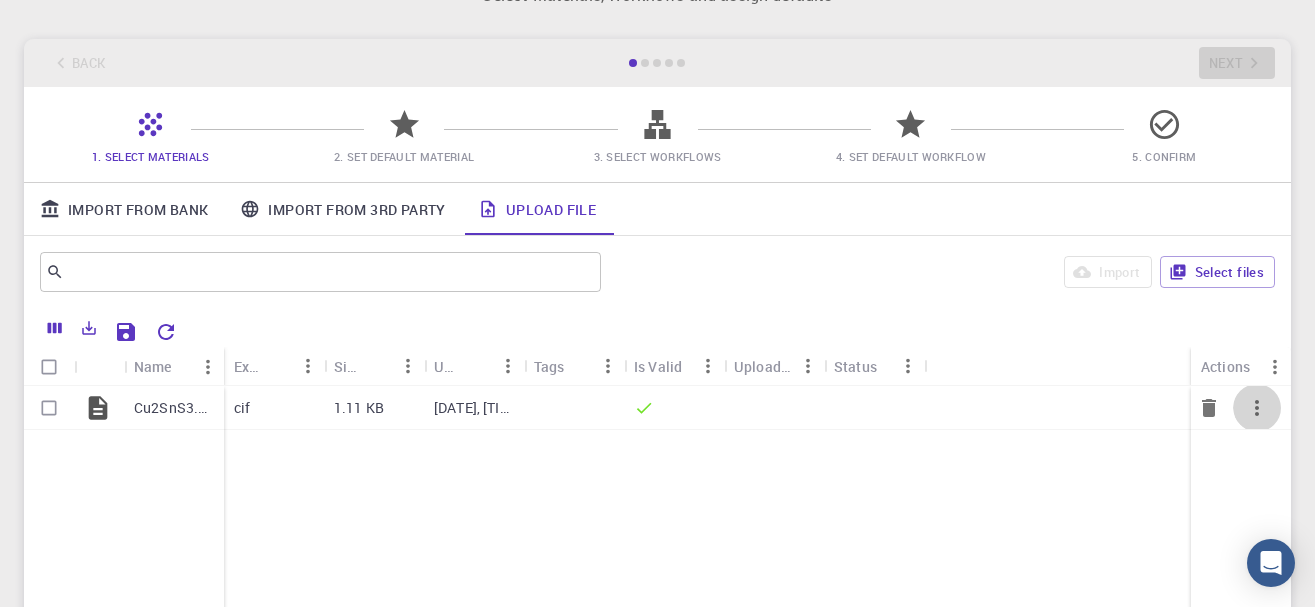 click 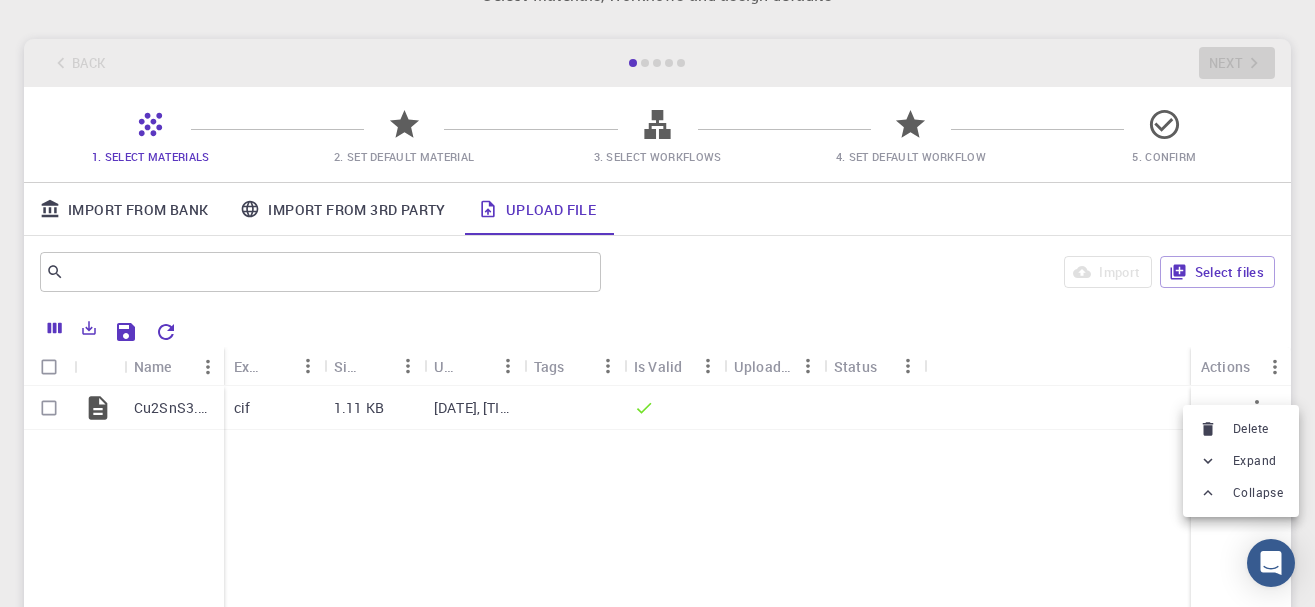 click at bounding box center [657, 303] 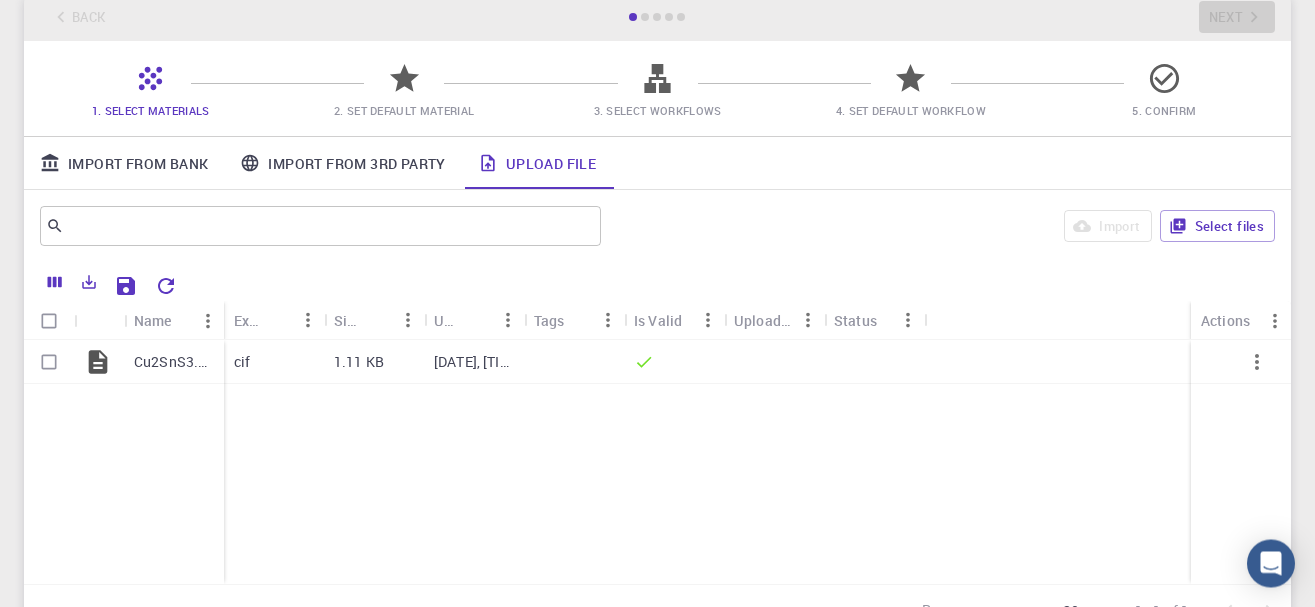 scroll, scrollTop: 113, scrollLeft: 0, axis: vertical 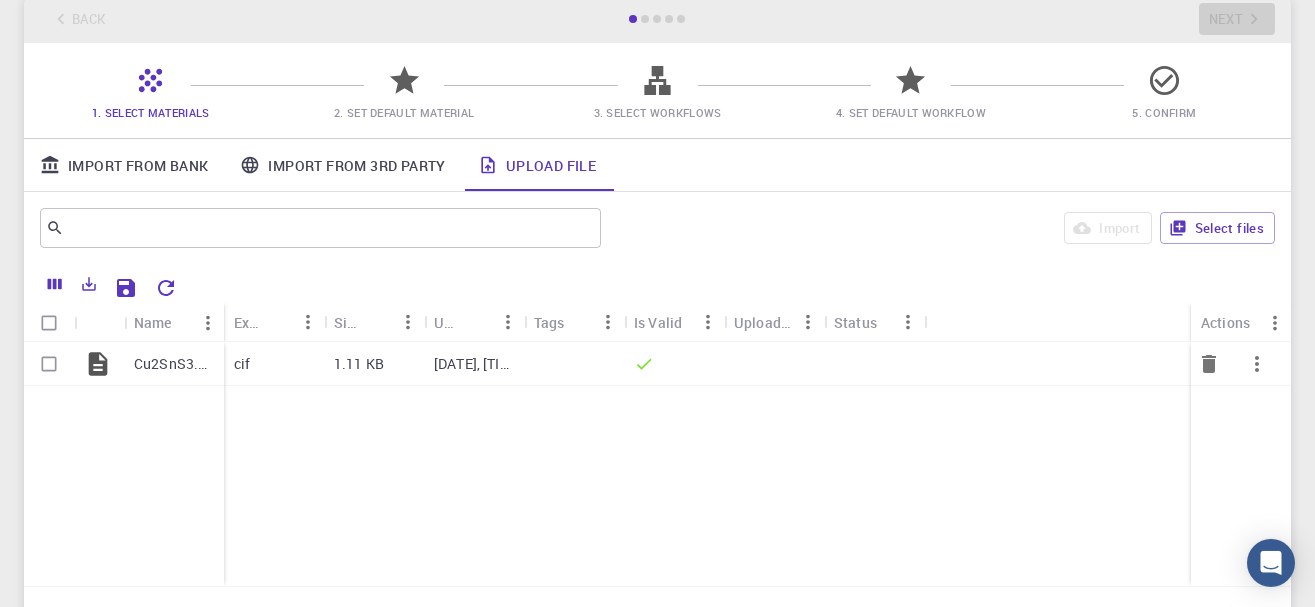 drag, startPoint x: 47, startPoint y: 361, endPoint x: 49, endPoint y: 380, distance: 19.104973 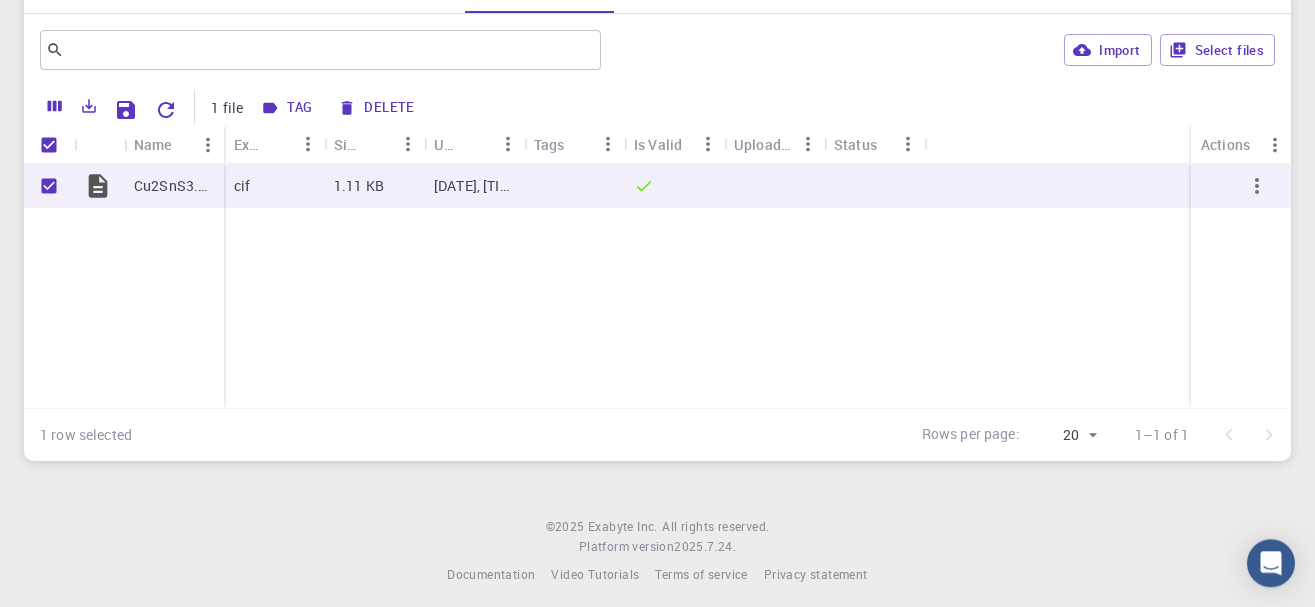 scroll, scrollTop: 301, scrollLeft: 0, axis: vertical 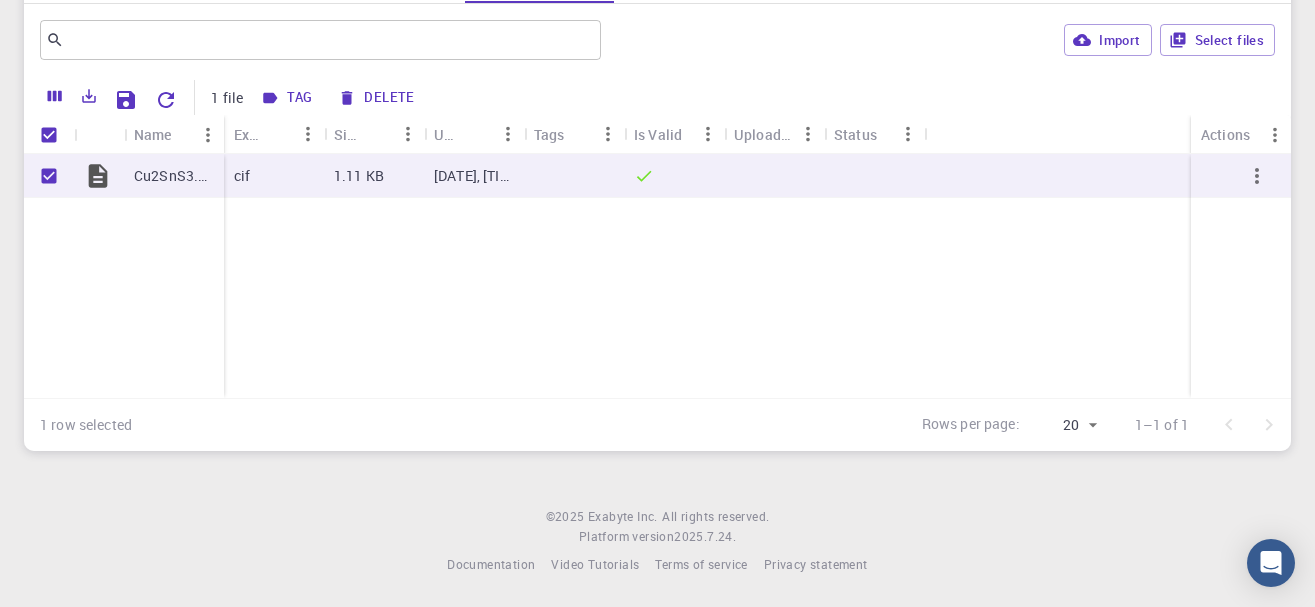 click on "Initial Account Setup for [FIRST] [LAST] Select Materials, Workflows and assign defaults Back Next 1. Select Materials 2. Set Default Material 3. Select Workflows 4. Set Default Workflow 5. Confirm Import From Bank Import From 3rd Party Upload File ​ Import Select files 1   file Tag Delete Name Extension Size Updated Tags Is Valid Uploaded Status Actions Cu2SnS3.cif cif 1.11 KB [DATE], [TIME] 1 row selected Rows per page: 20 20 1–1 of 1 ©  2025   Exabyte Inc.   All rights reserved. Platform version  2025.7.24 . Documentation Video Tutorials Terms of service Privacy statement" at bounding box center (657, 153) 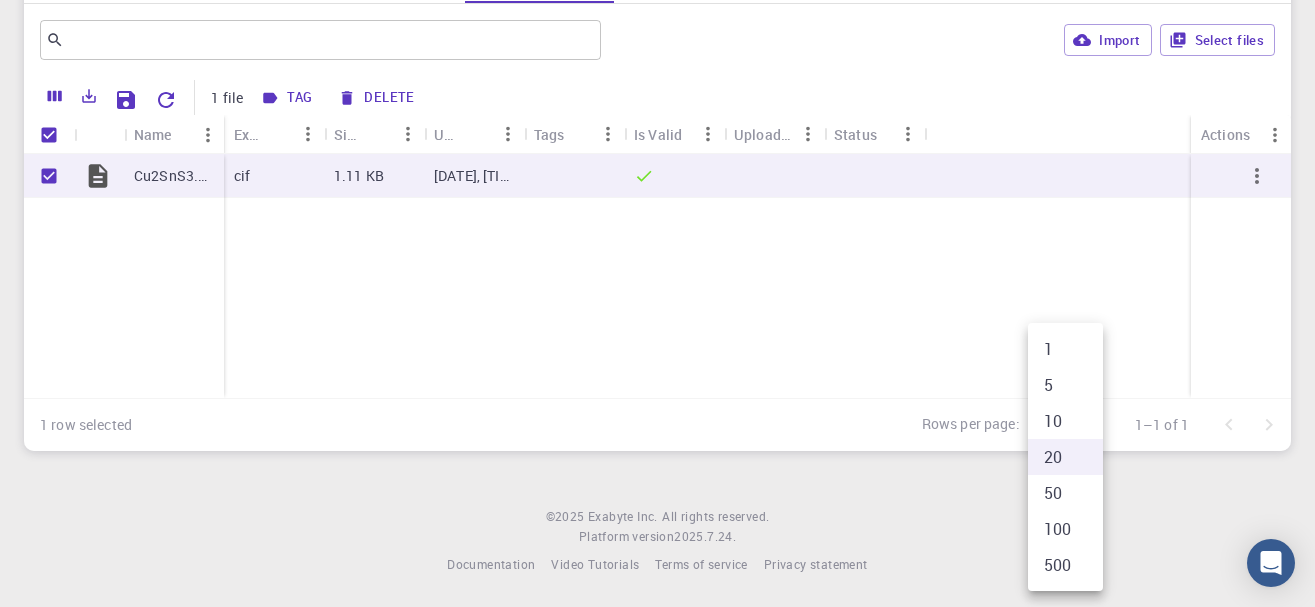 click at bounding box center (657, 303) 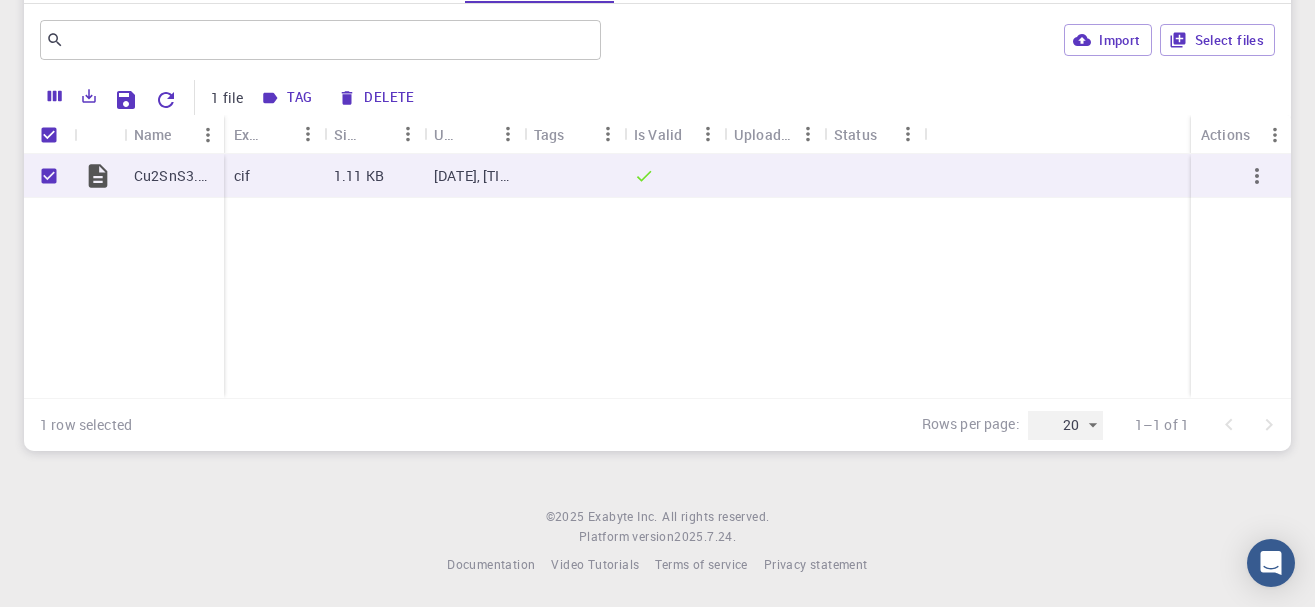 scroll, scrollTop: 267, scrollLeft: 0, axis: vertical 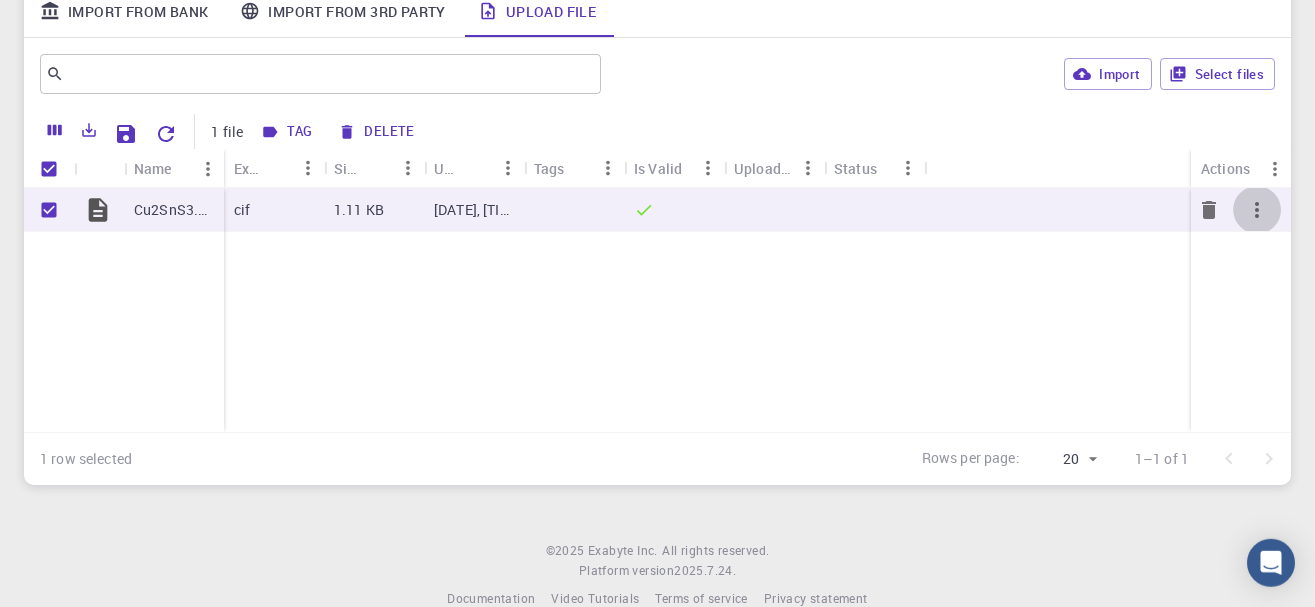 click 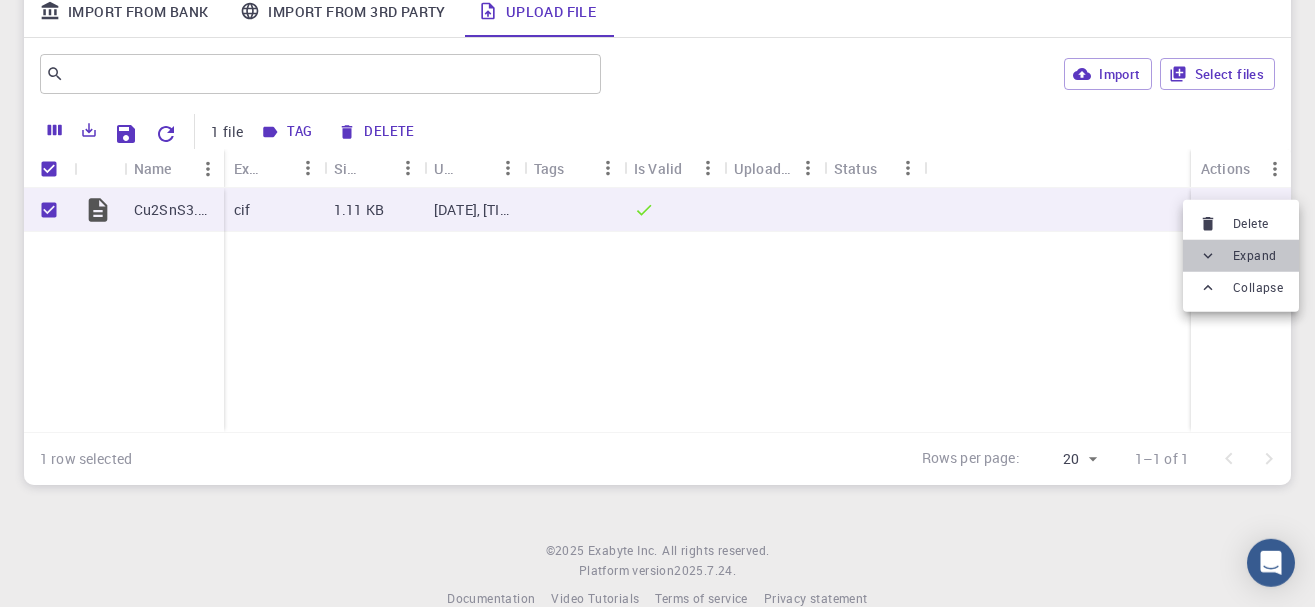 click 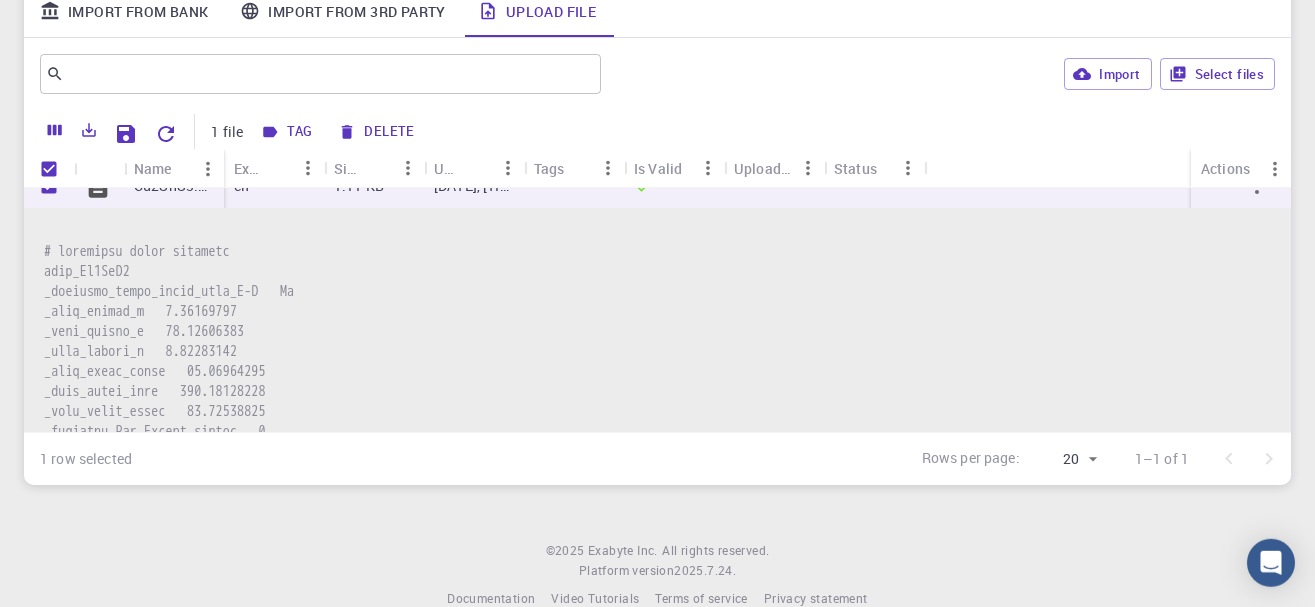 scroll, scrollTop: 0, scrollLeft: 0, axis: both 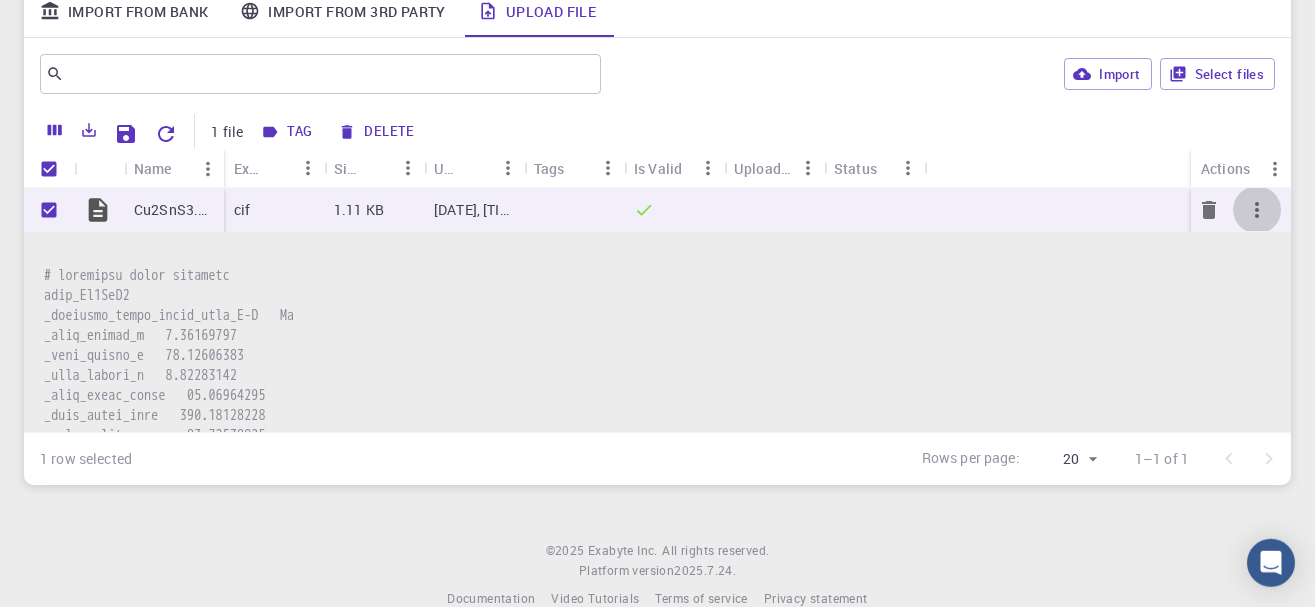 click 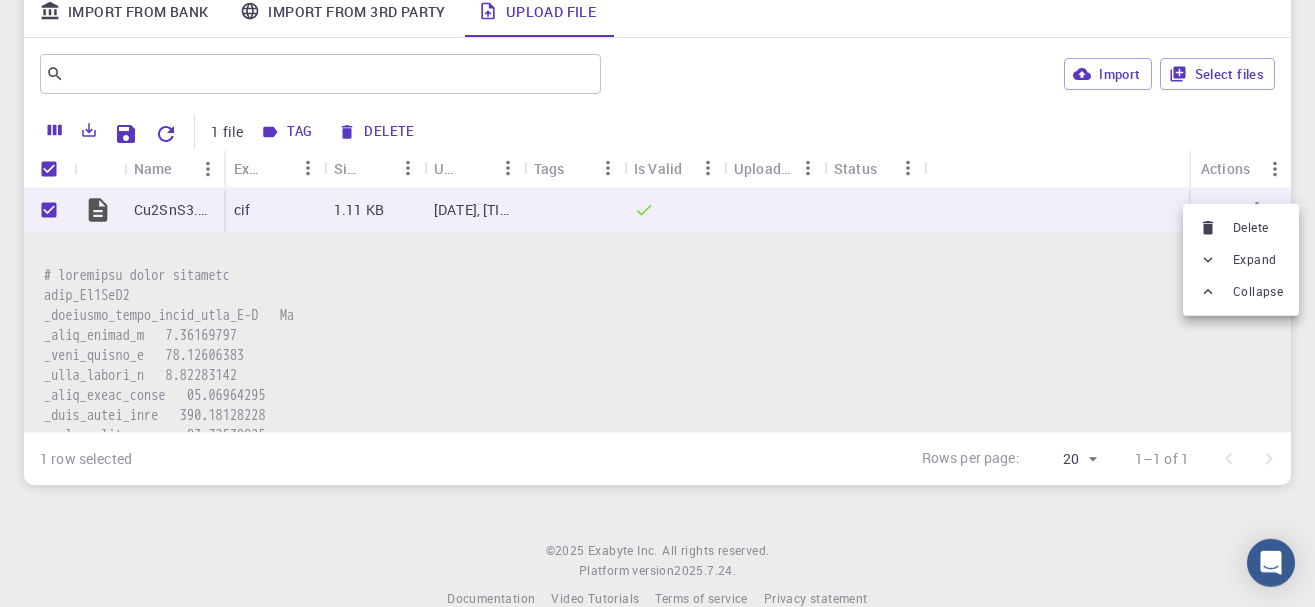 click 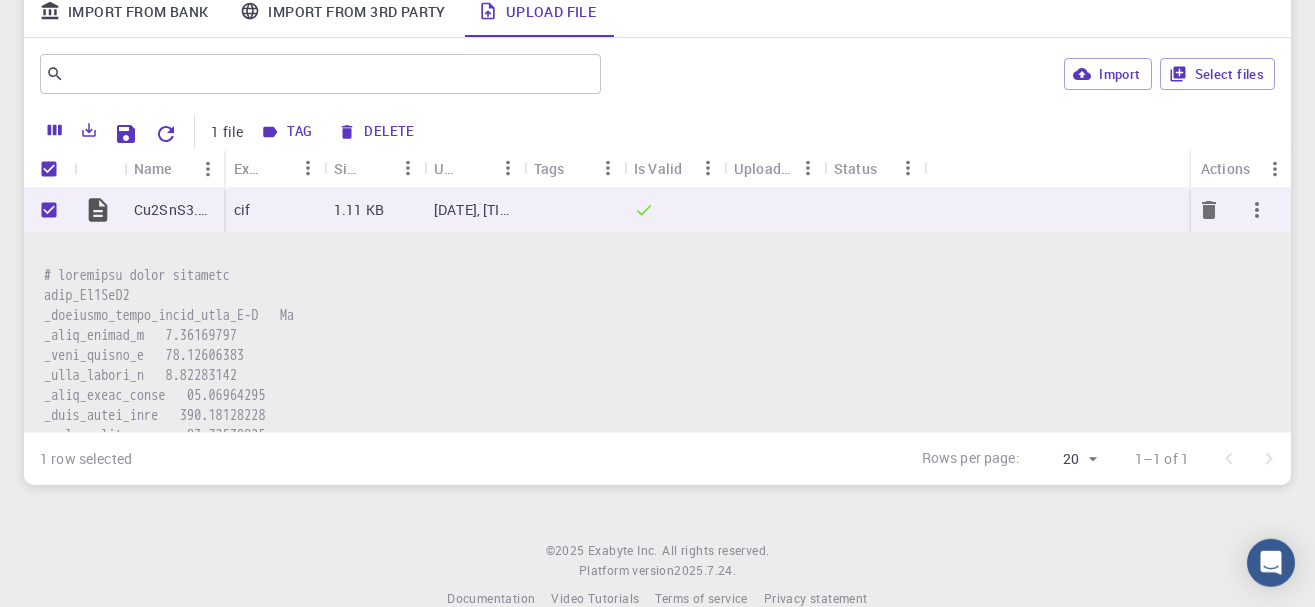 click 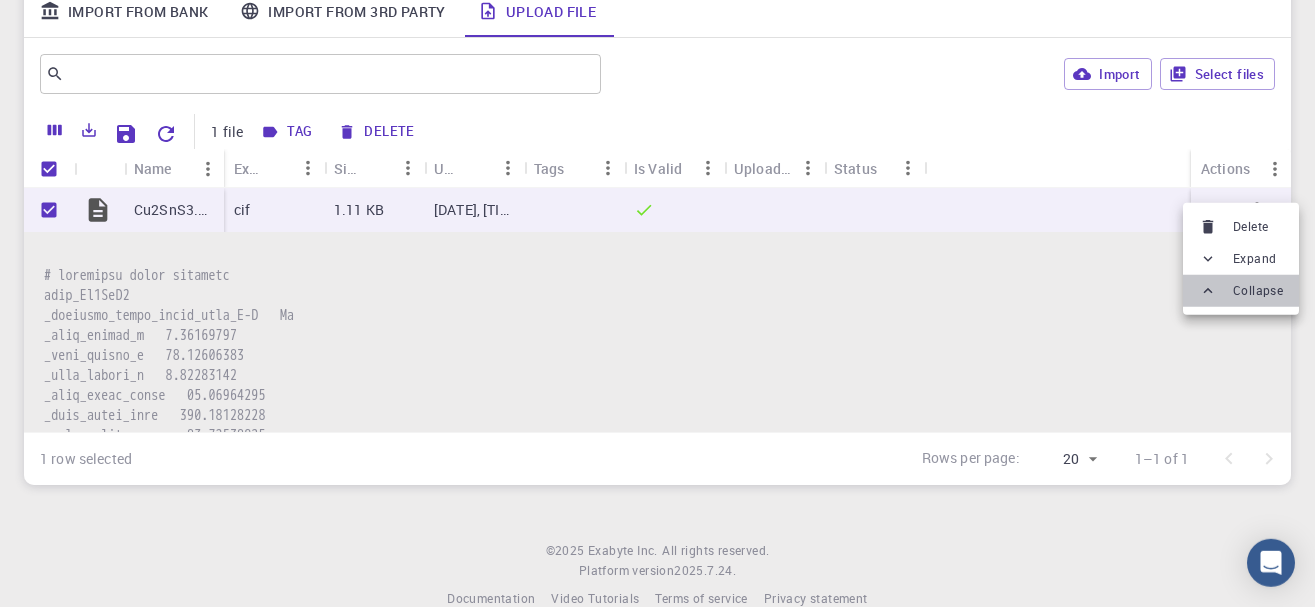 click 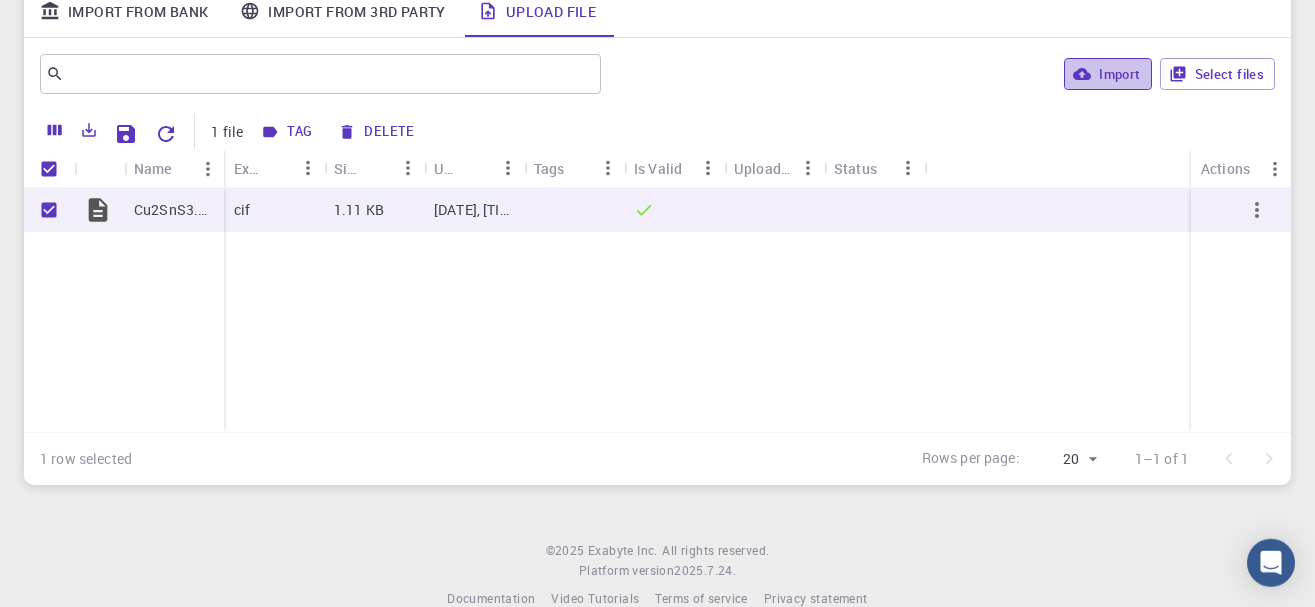 click on "Import" at bounding box center (1107, 74) 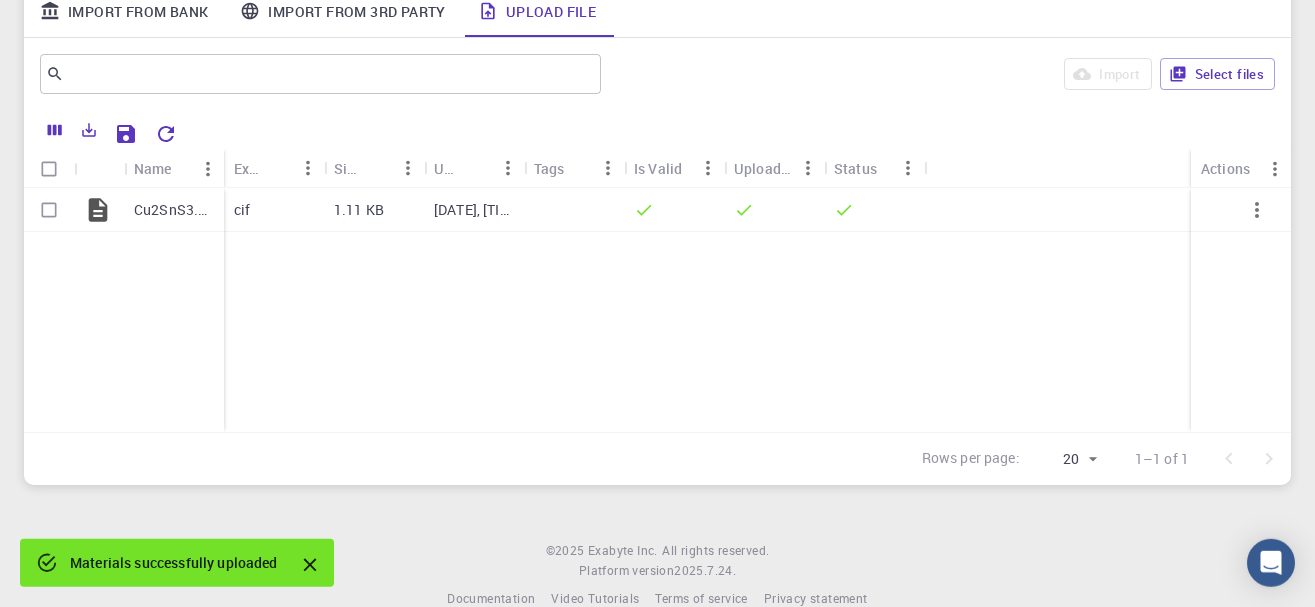 checkbox on "false" 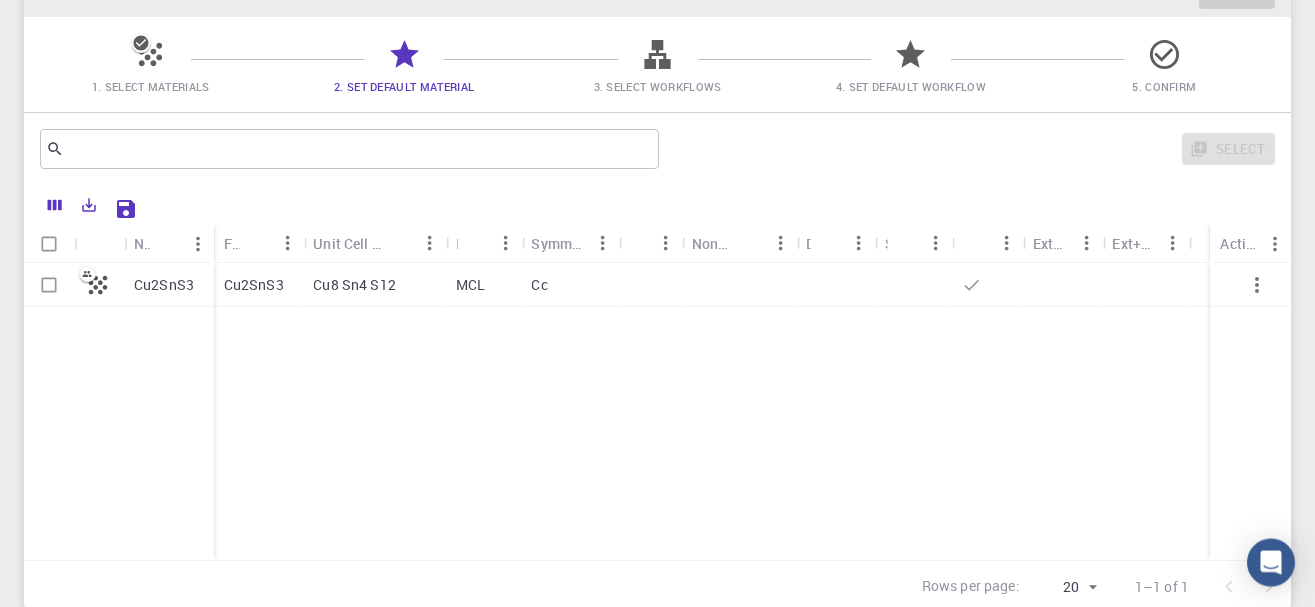 scroll, scrollTop: 122, scrollLeft: 0, axis: vertical 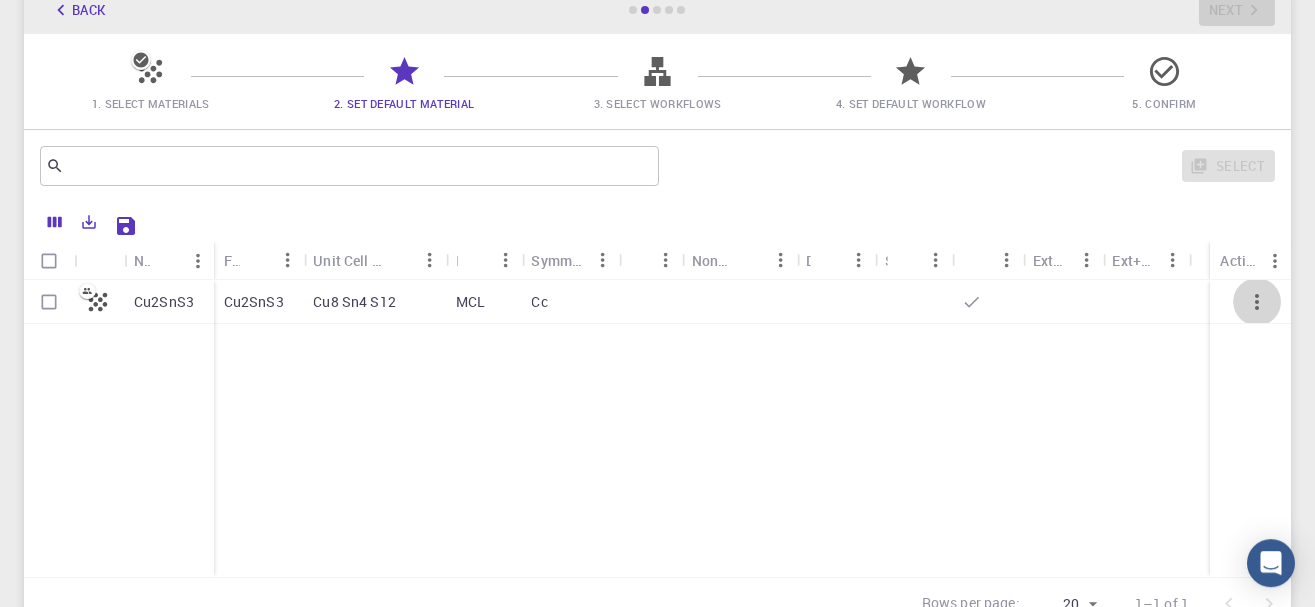 click 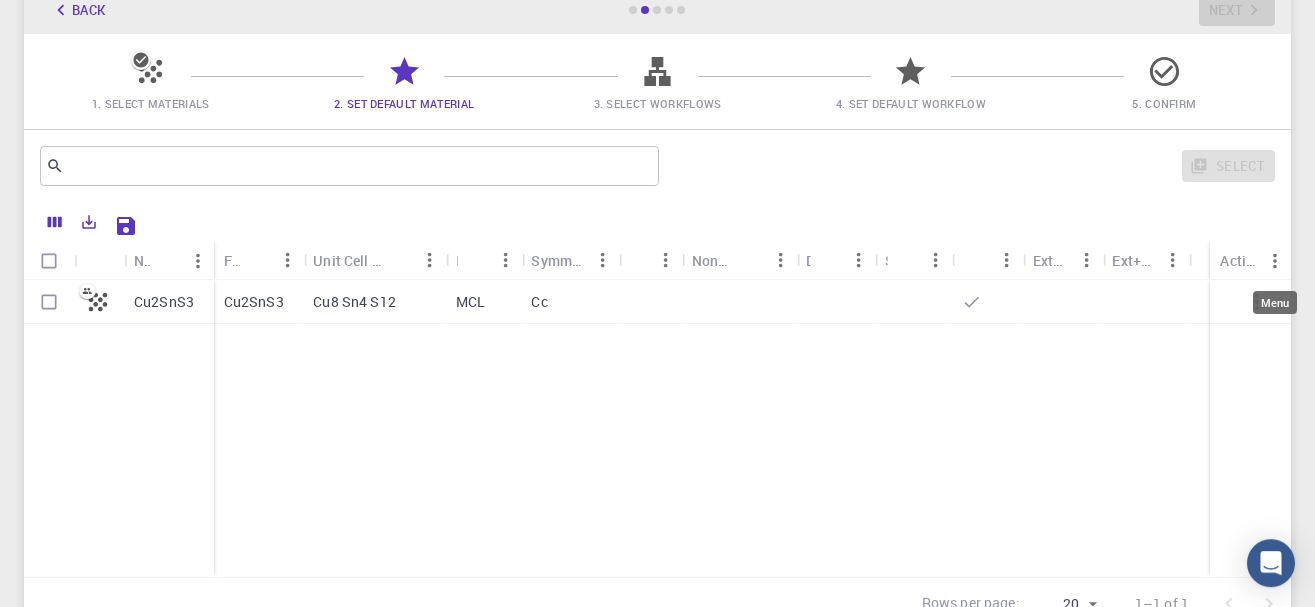click 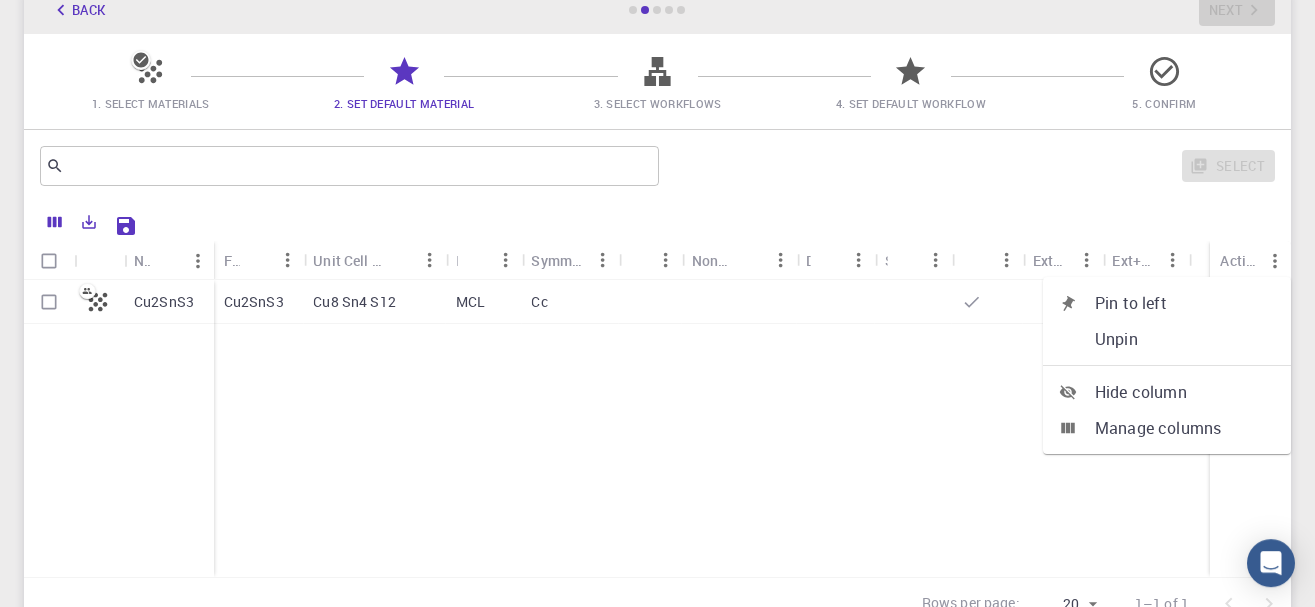 click on "Cu2SnS3 Cu2SnS3 Cu8 Sn4 S12 MCL Cc" at bounding box center (657, 428) 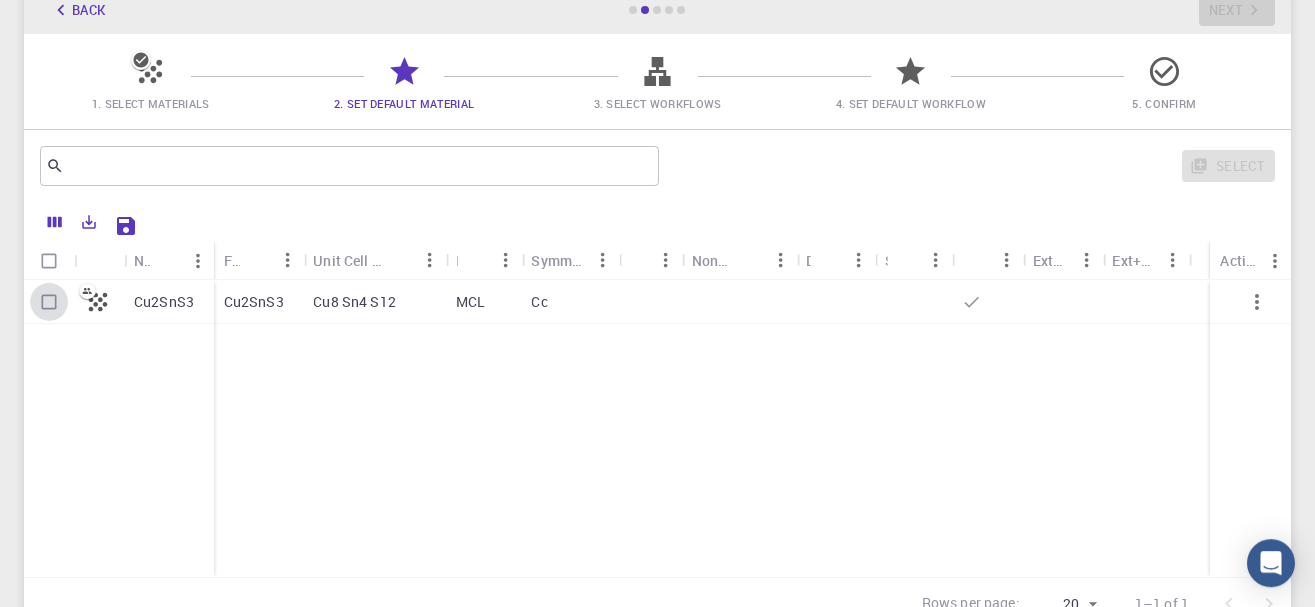click at bounding box center (49, 302) 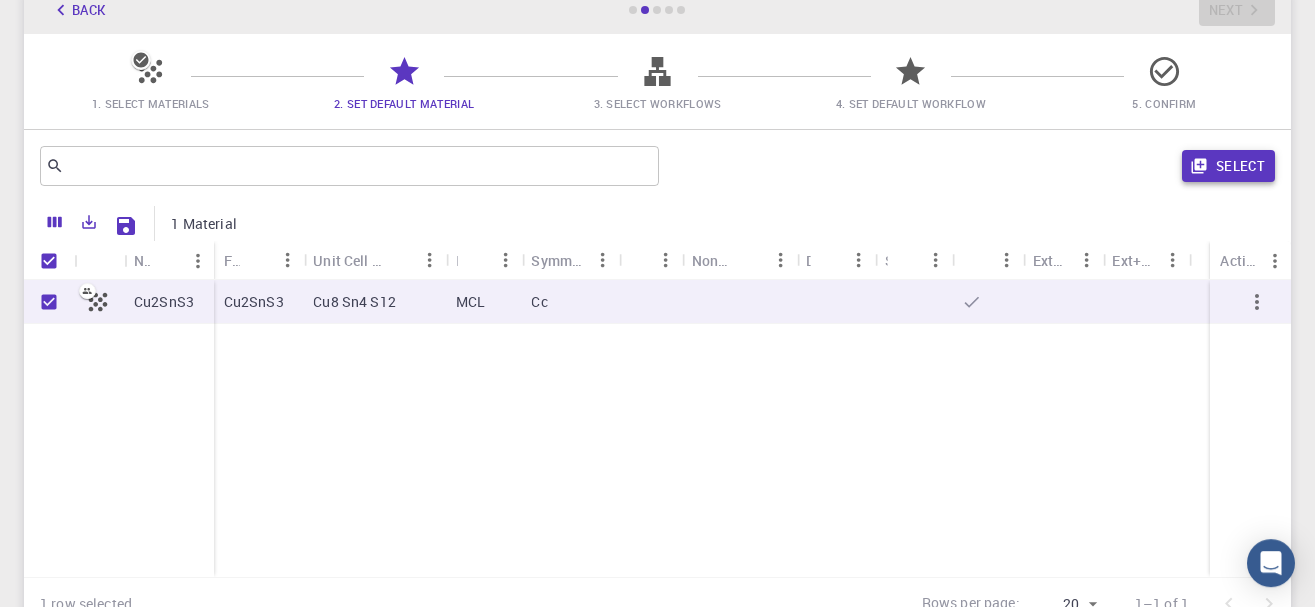 click on "Select" at bounding box center [1228, 166] 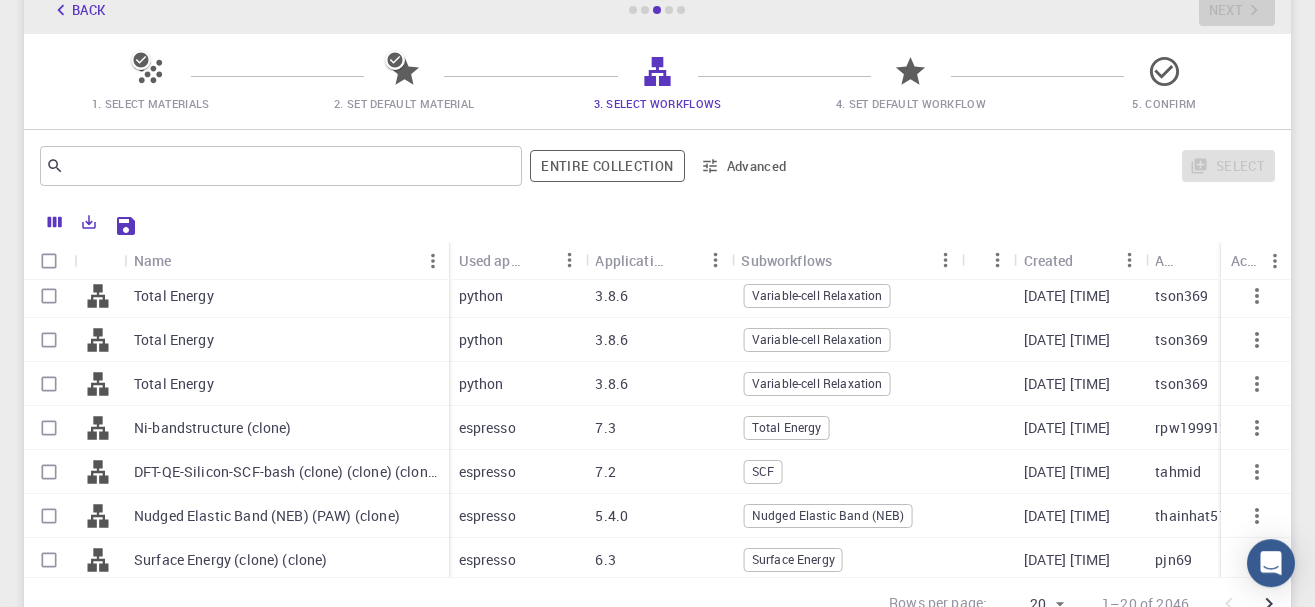 scroll, scrollTop: 0, scrollLeft: 0, axis: both 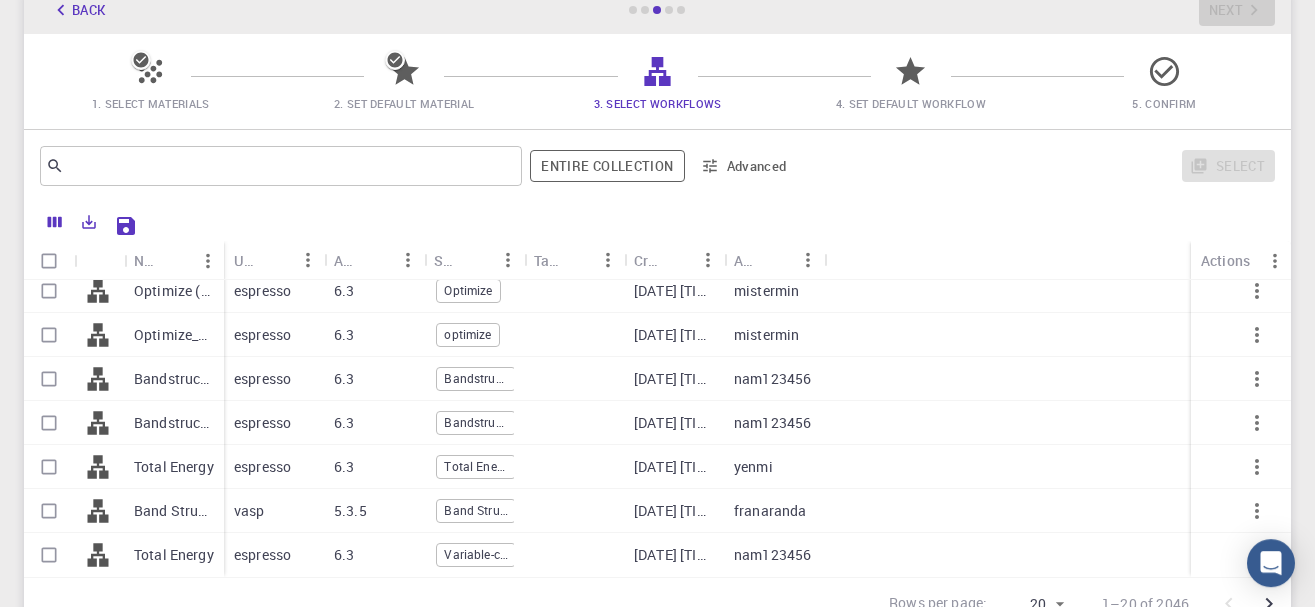 click at bounding box center [49, 423] 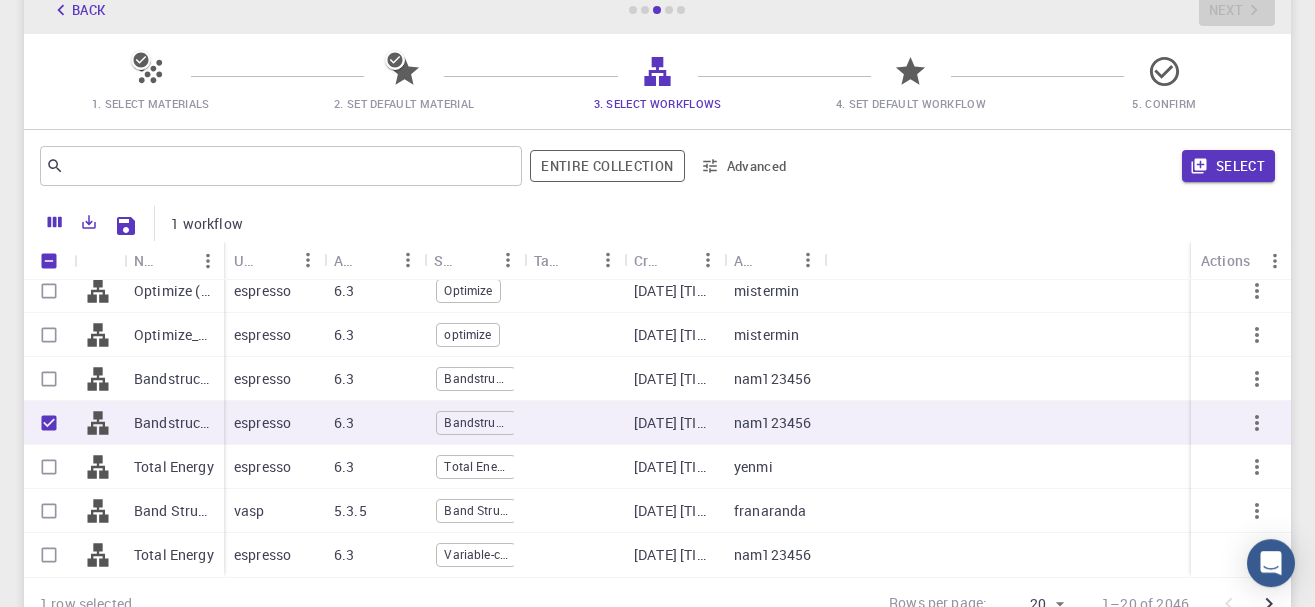 checkbox on "true" 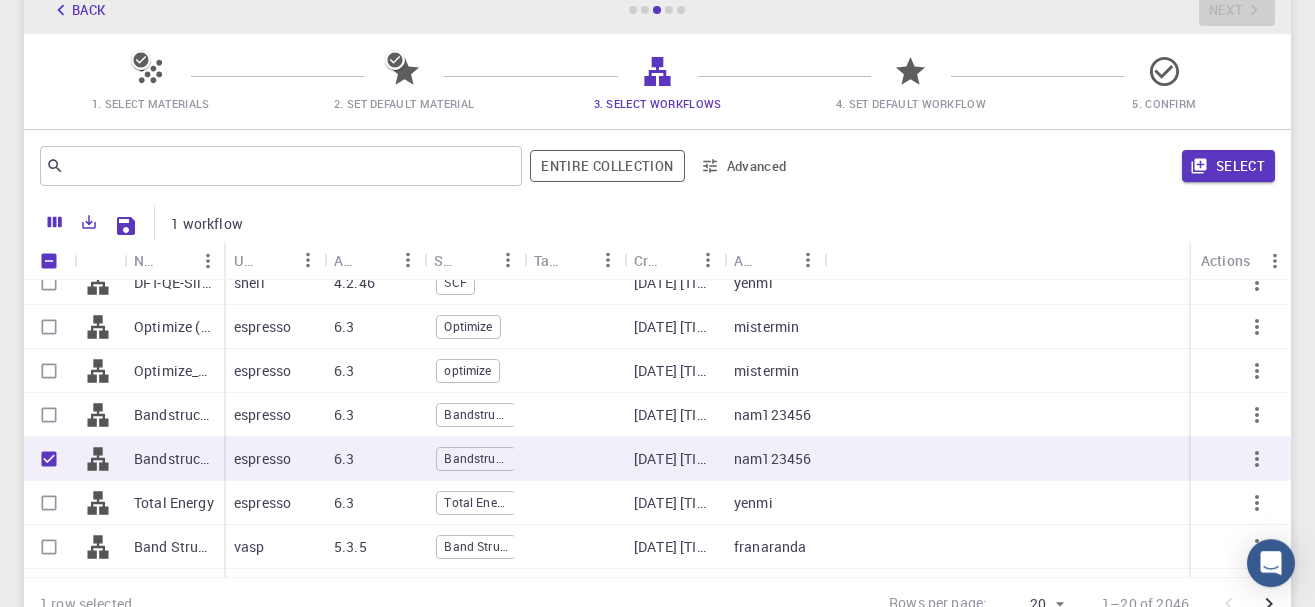 scroll, scrollTop: 583, scrollLeft: 0, axis: vertical 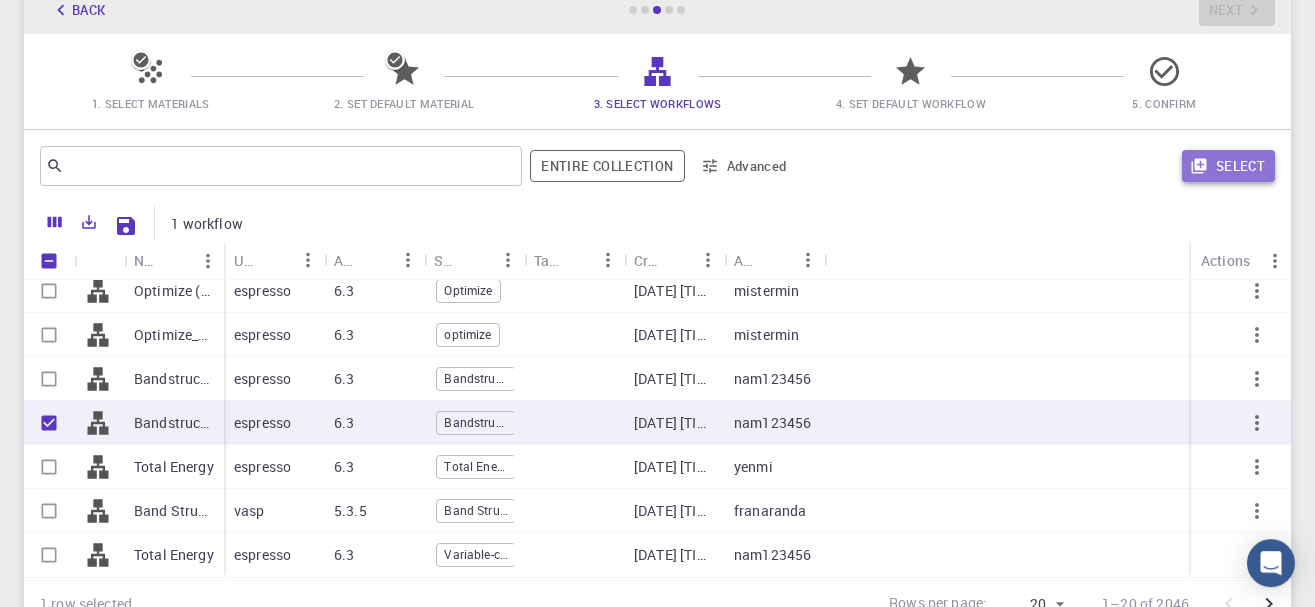 click on "Select" at bounding box center (1228, 166) 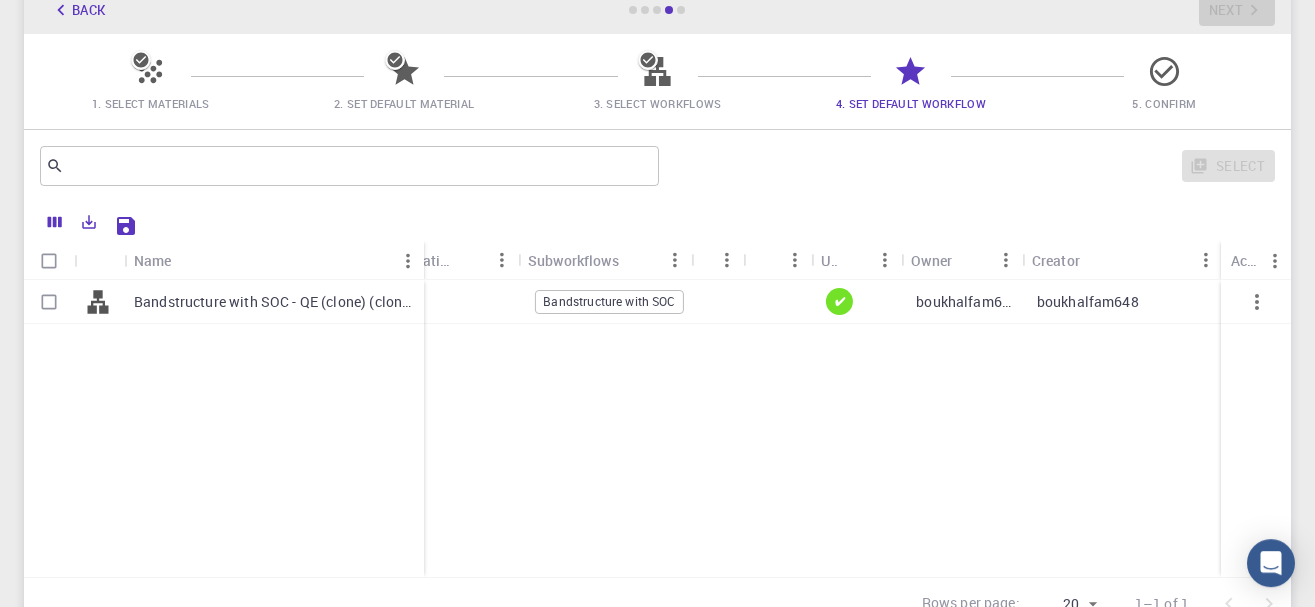 scroll, scrollTop: 0, scrollLeft: 182, axis: horizontal 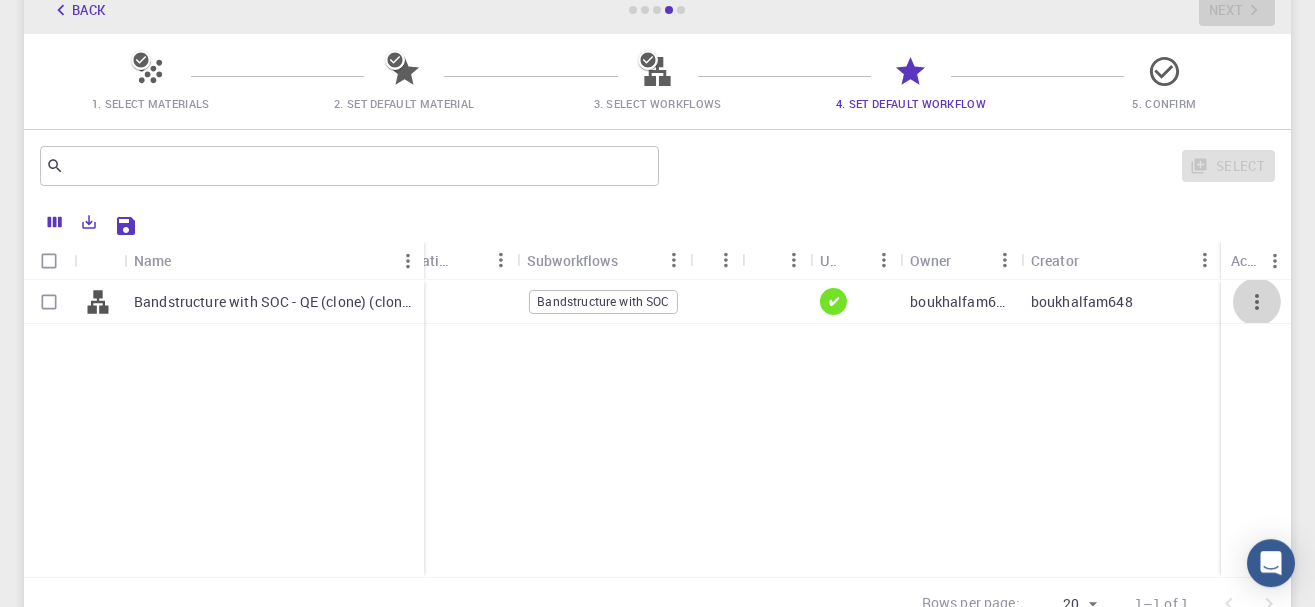 click at bounding box center [1257, 302] 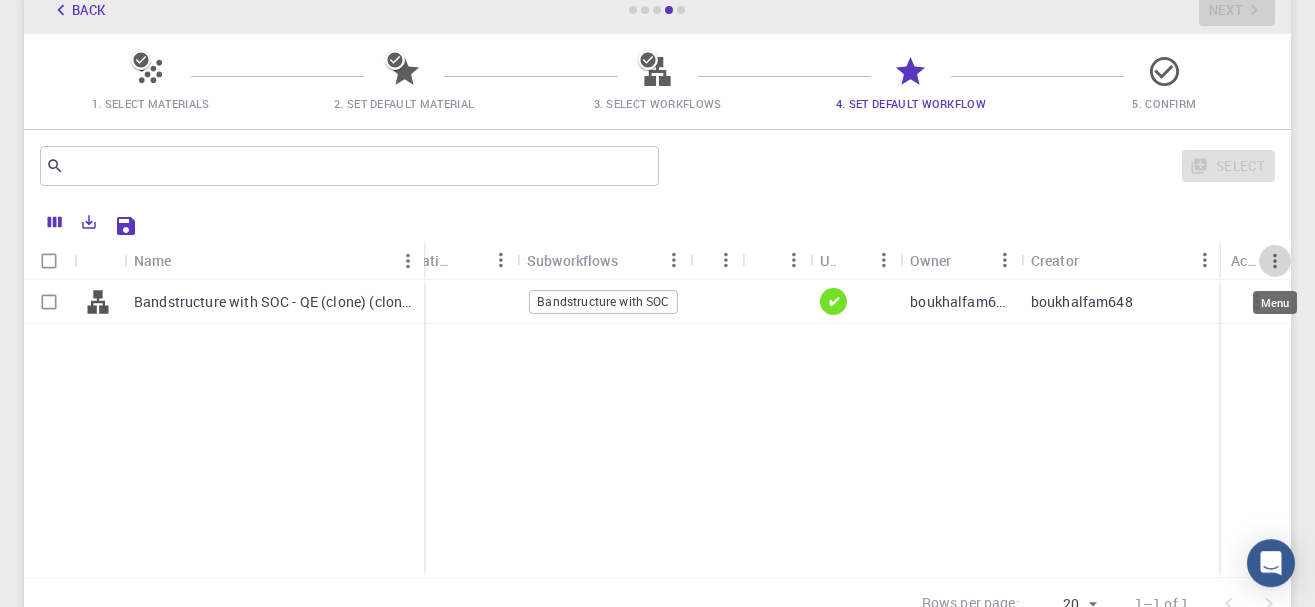 click at bounding box center (1275, 261) 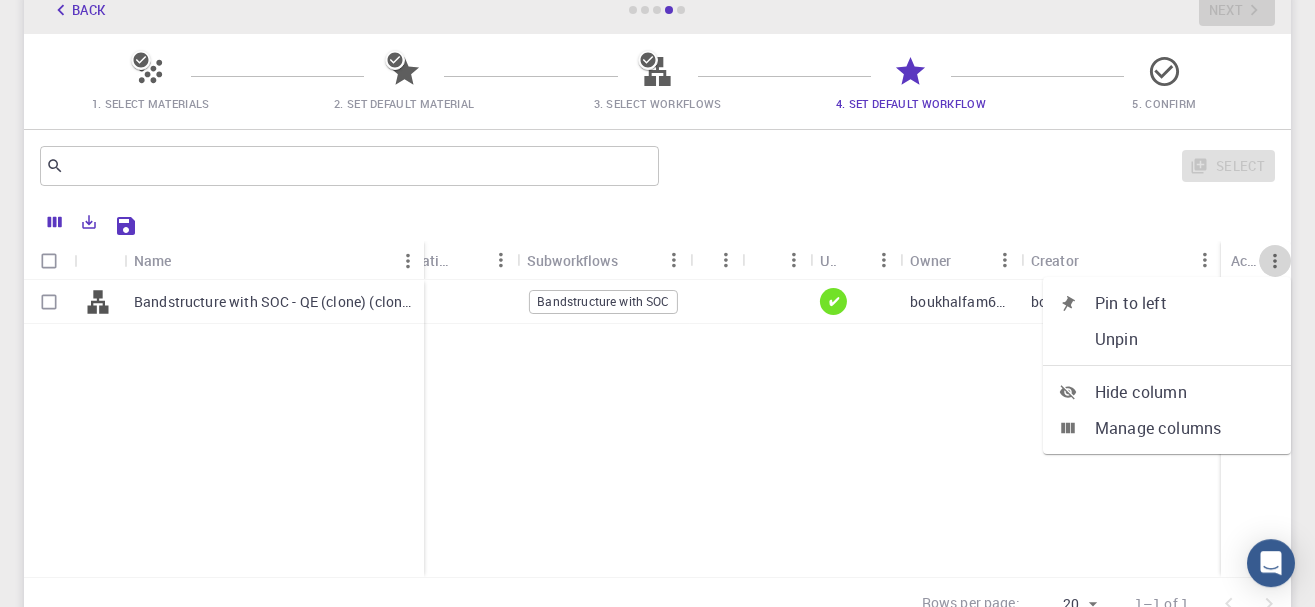 click at bounding box center (1275, 261) 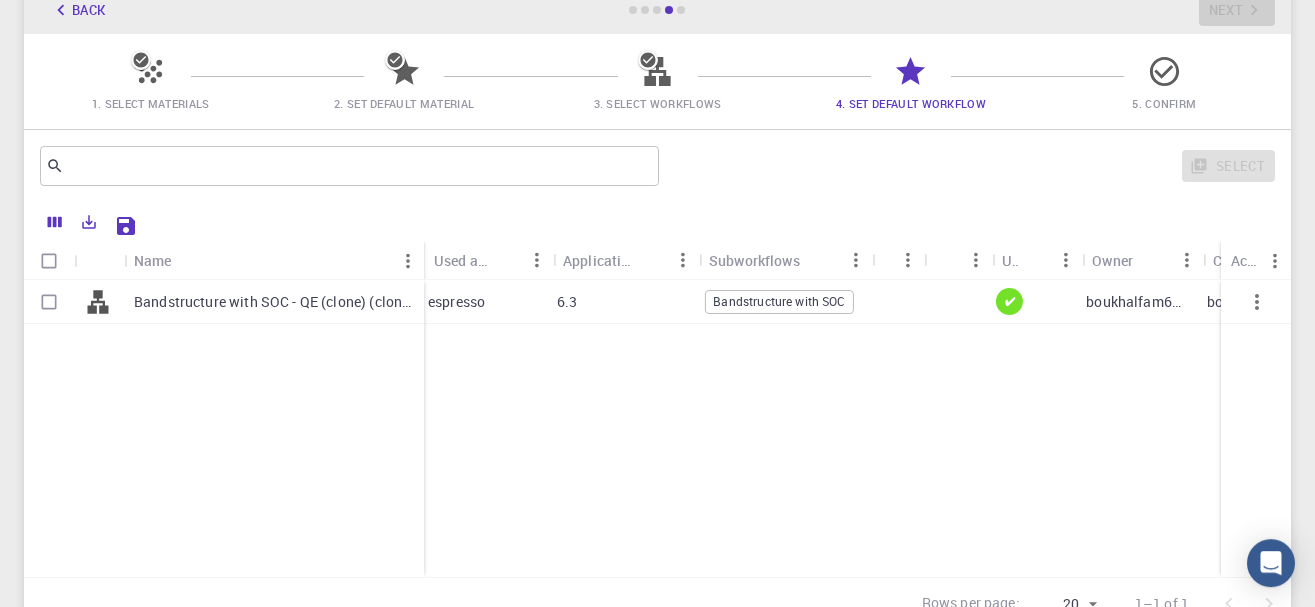 scroll, scrollTop: 0, scrollLeft: 0, axis: both 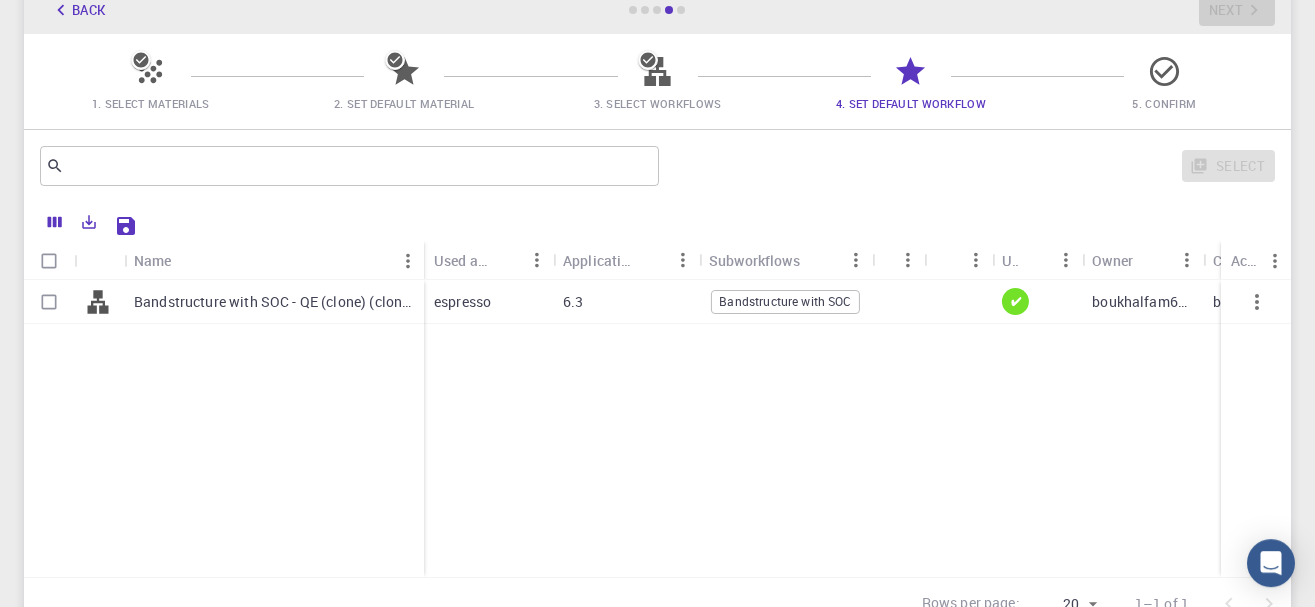 click at bounding box center (49, 302) 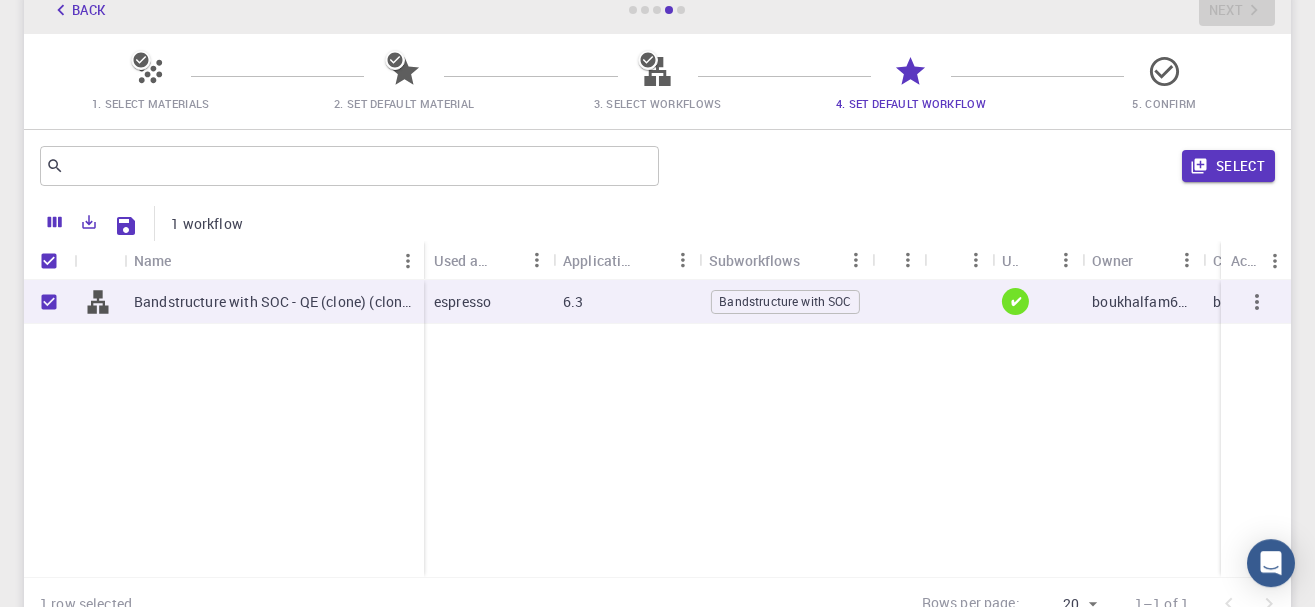 checkbox on "true" 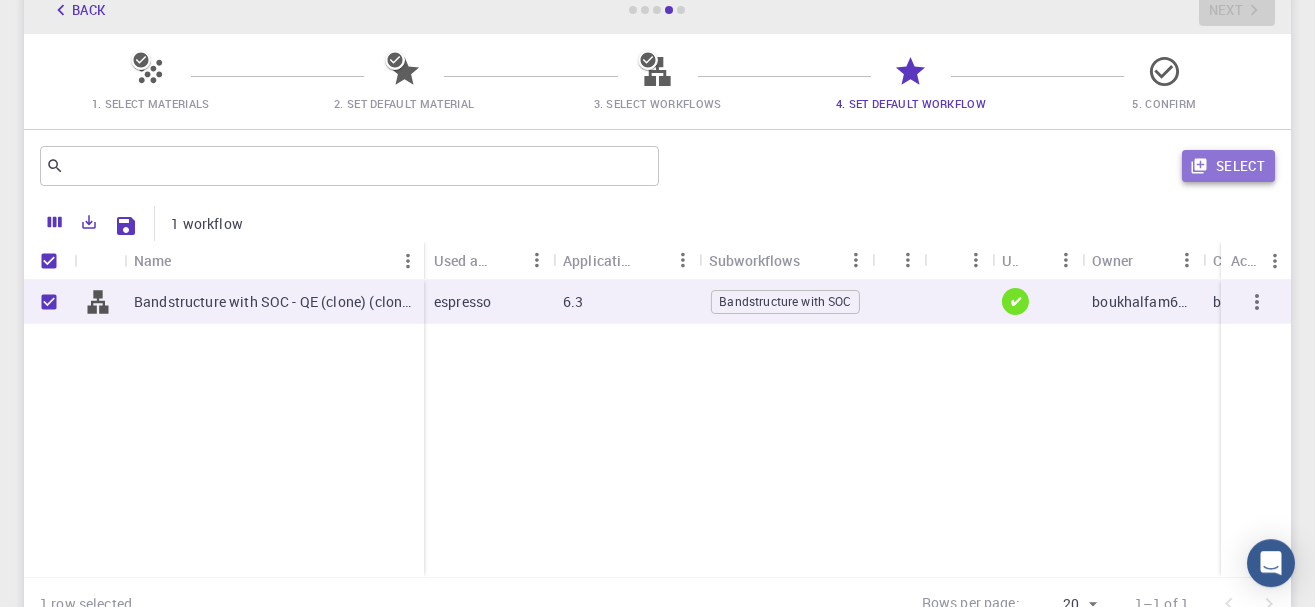 click on "Select" at bounding box center [1228, 166] 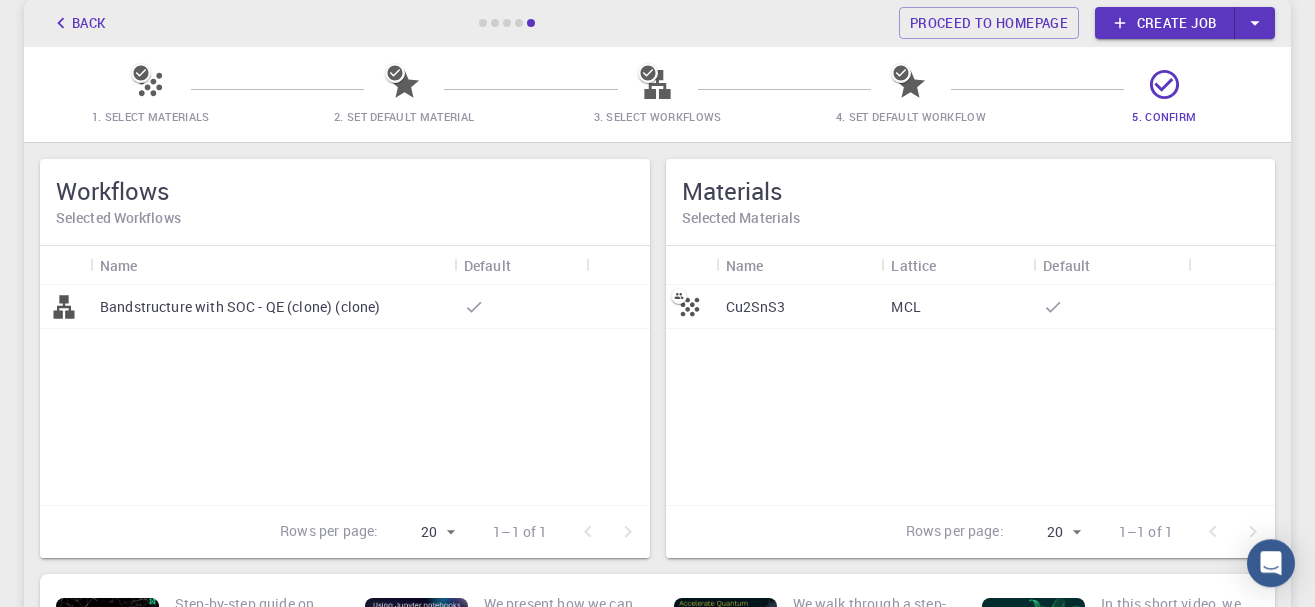 scroll, scrollTop: 103, scrollLeft: 0, axis: vertical 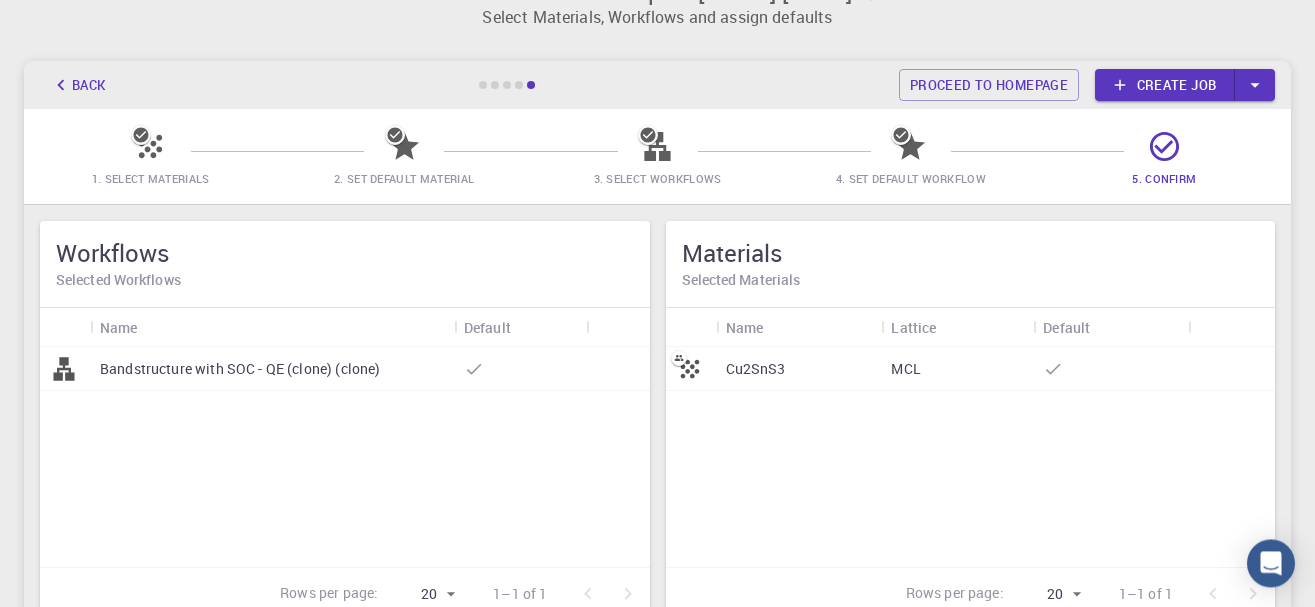 click 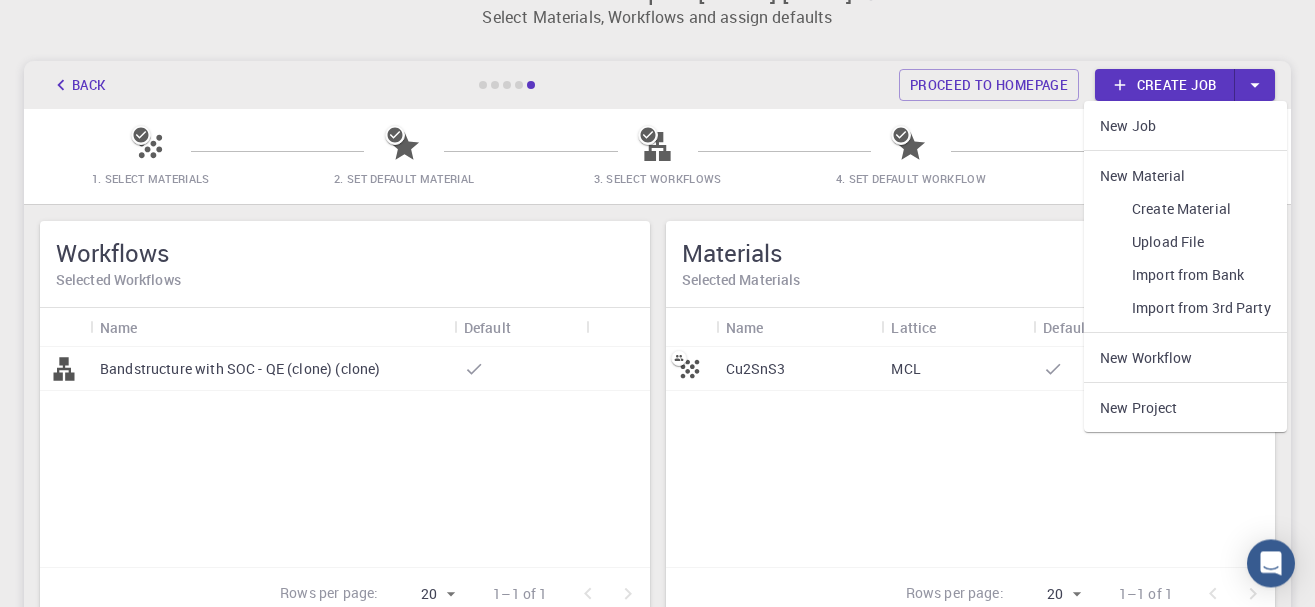 click on "Initial Account Setup for [FIRST] [LAST] Select Materials, Workflows and assign defaults Back Proceed to homepage Create job New Job New Material Create Material Upload File Import from Bank Import from 3rd Party New Workflow New Project 1. Select Materials 2. Set Default Material 3. Select Workflows 4. Set Default Workflow 5. Confirm Workflows Selected Workflows Name Default Bandstructure with SOC - QE (clone) (clone) Rows per page: 20 20 1–1 of 1 Materials Selected Materials Name Lattice Default Cu2SnS3 MCL Rows per page: 20 20 1–1 of 1 2:41 Step-by-step guide on how to create jobs on Mat3ra platform. 3:42 We present how we can use Jupyter notebooks in Mat3ra platform for data analysis. 3:25 We walk through a step-by-step example of running a Quantum ESPRESSO job on a GPU enabled node. We see significant performance improvement by using CUDA/GPU-enabled version of Quantum ESPRESSO 5:29" at bounding box center [657, 364] 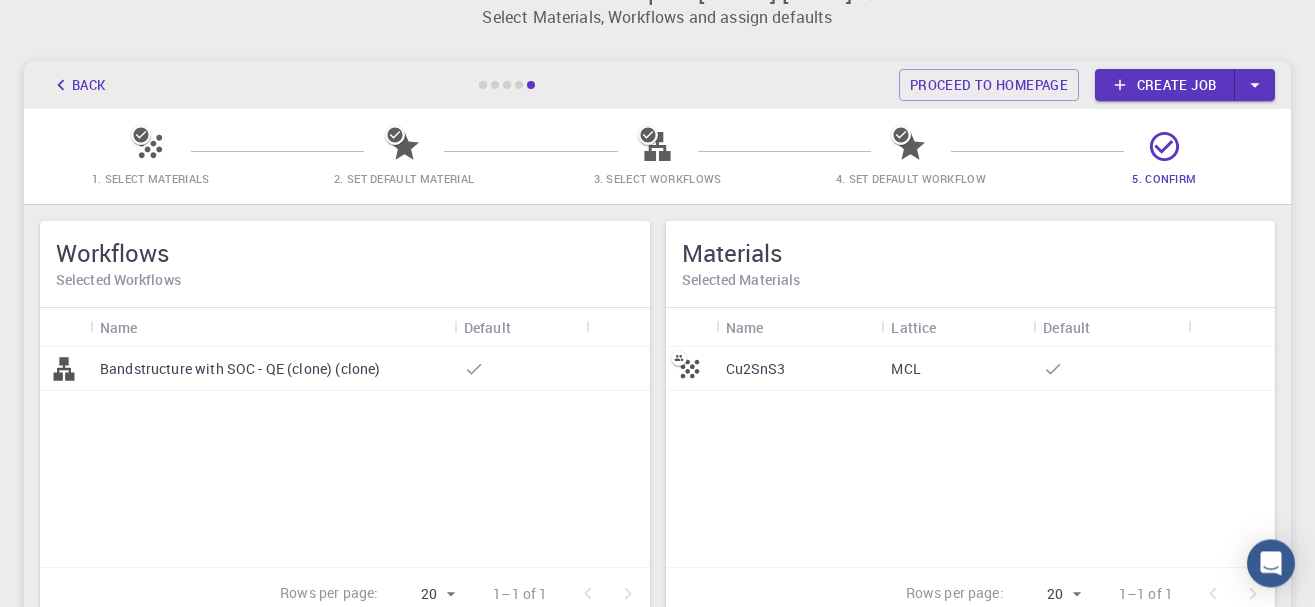 click on "Cu2SnS3" at bounding box center [756, 369] 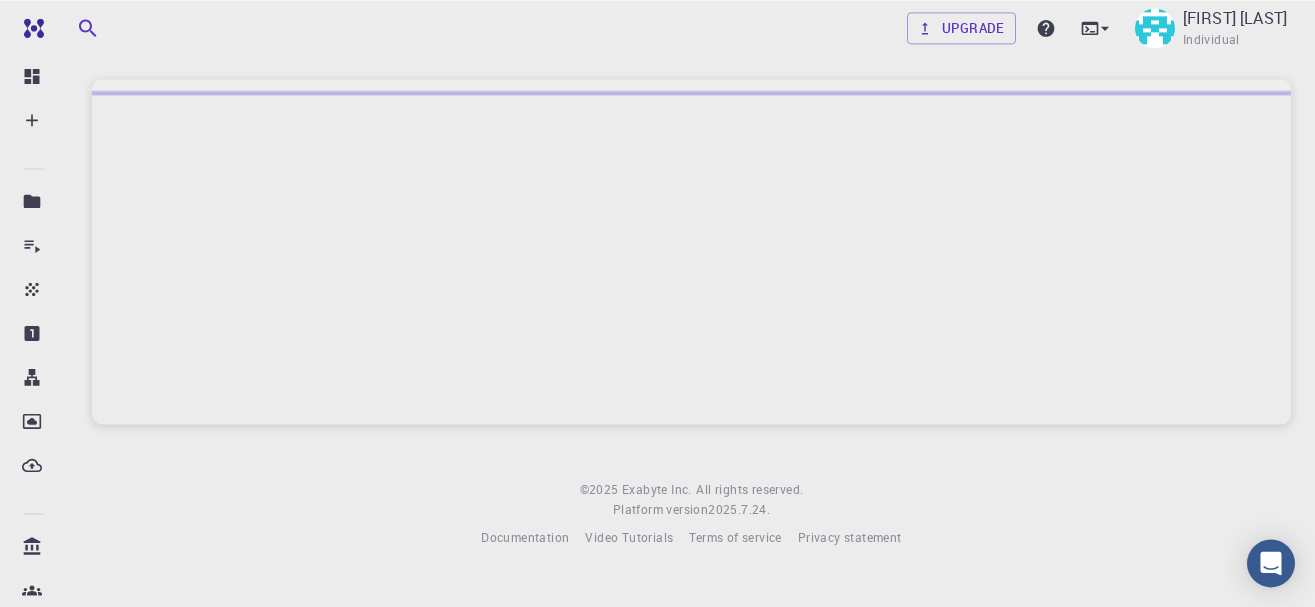 scroll, scrollTop: 0, scrollLeft: 0, axis: both 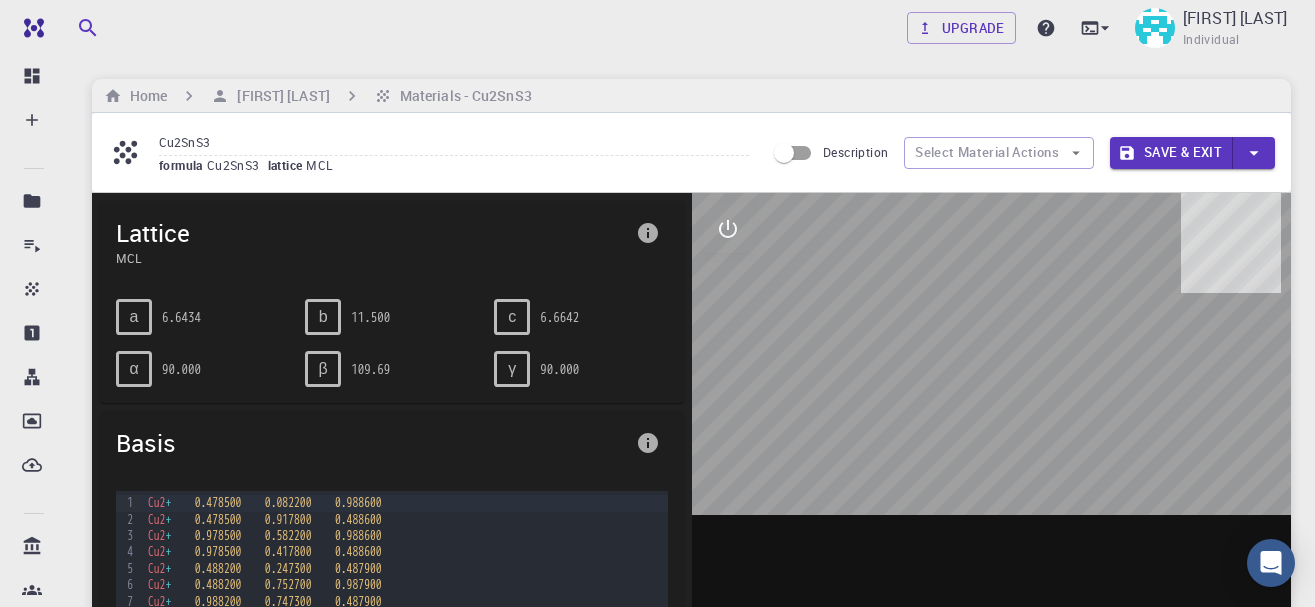 drag, startPoint x: 1026, startPoint y: 367, endPoint x: 1073, endPoint y: 334, distance: 57.428215 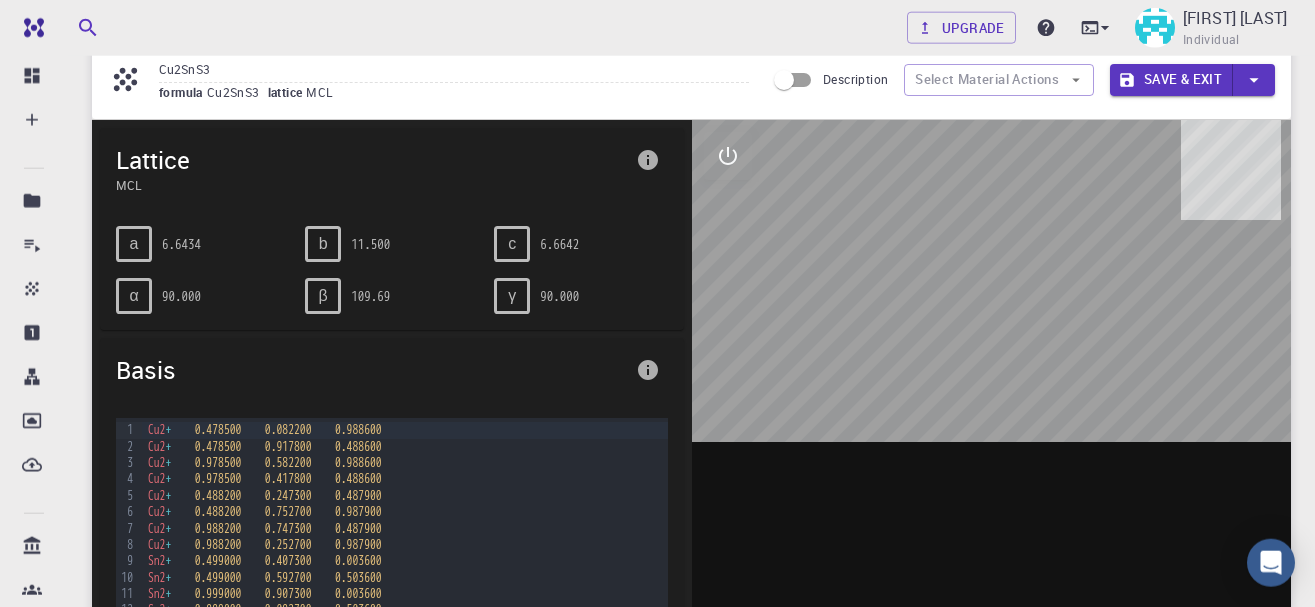 scroll, scrollTop: 0, scrollLeft: 0, axis: both 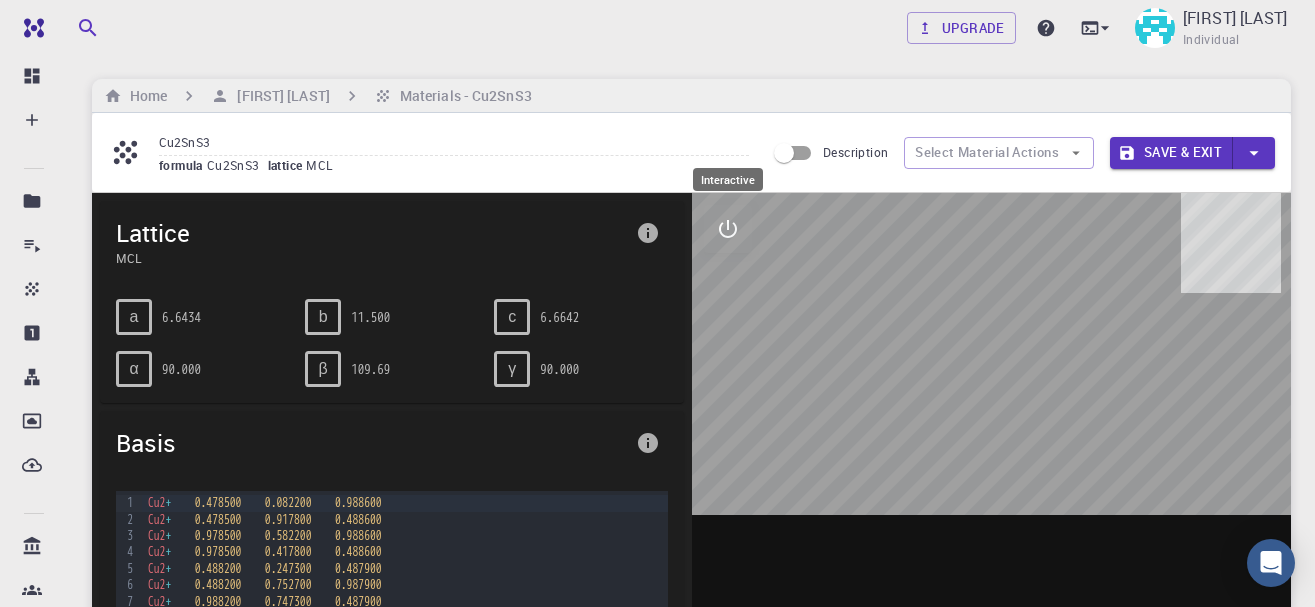 click 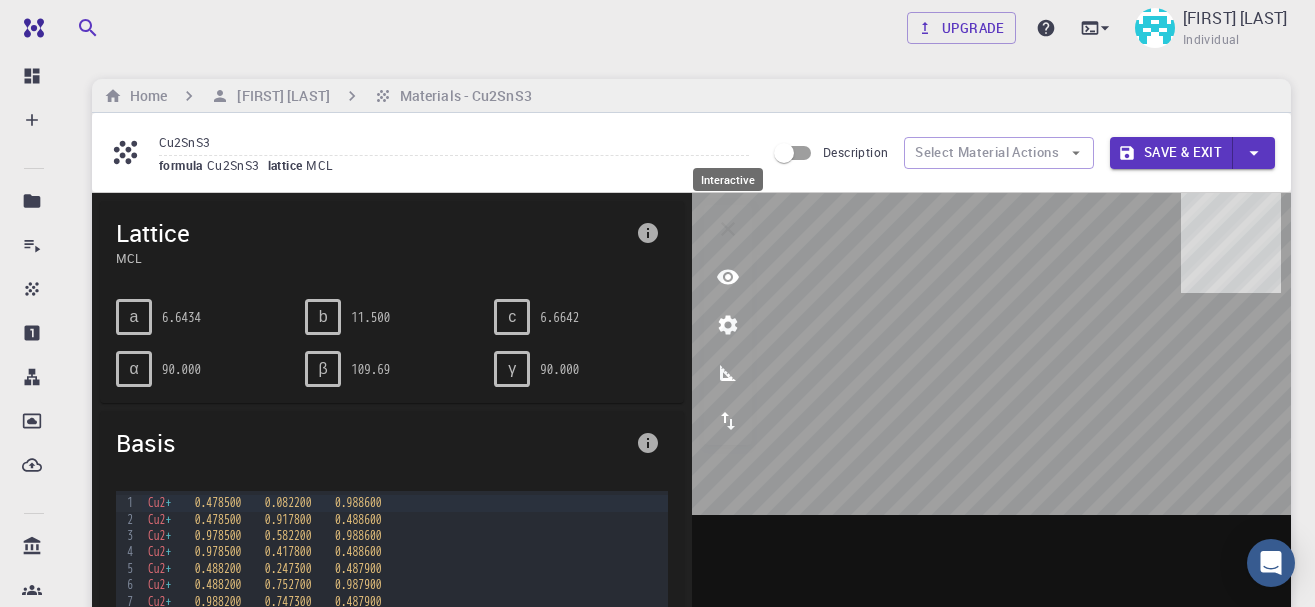click 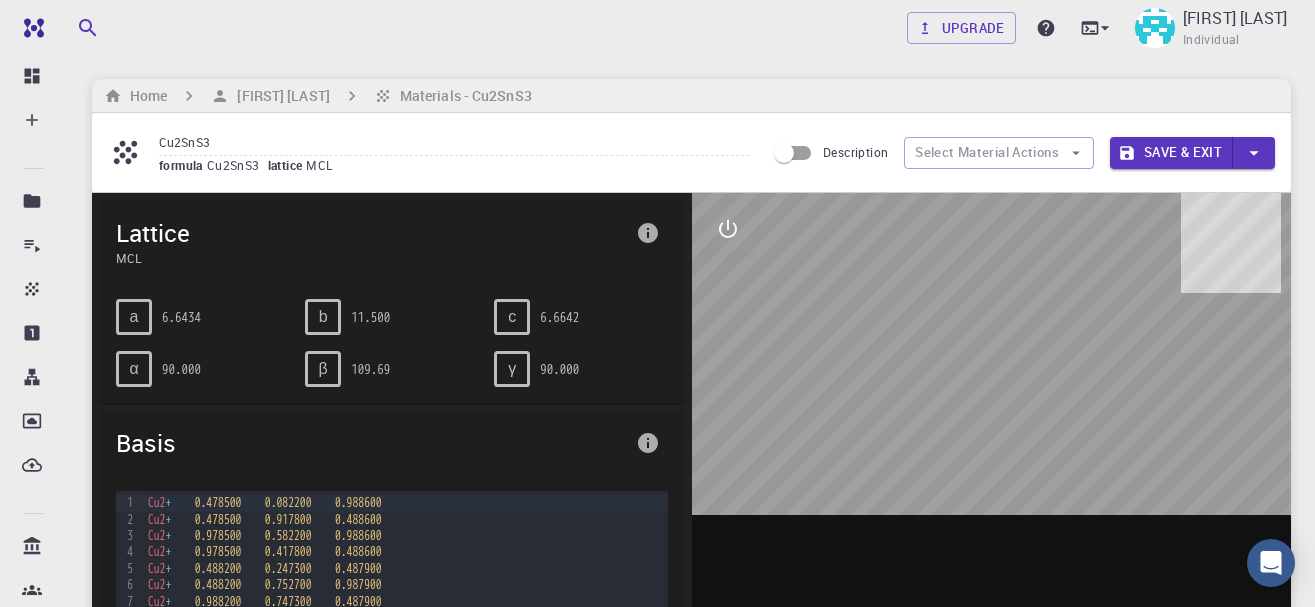 drag, startPoint x: 876, startPoint y: 320, endPoint x: 891, endPoint y: 366, distance: 48.38388 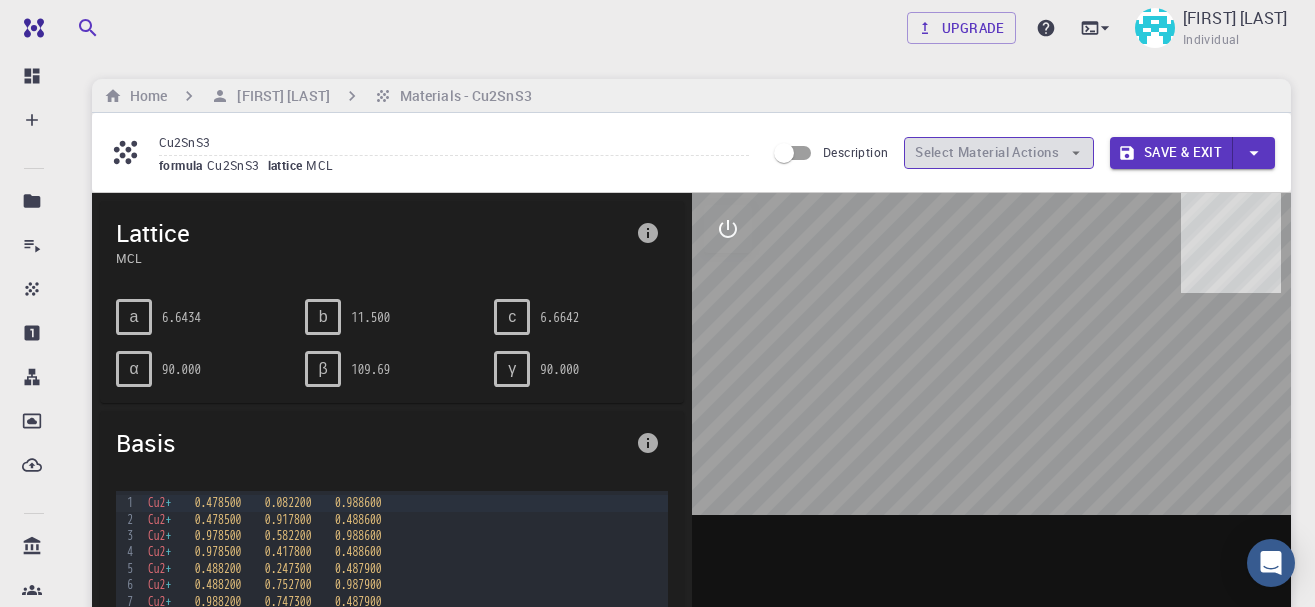 click 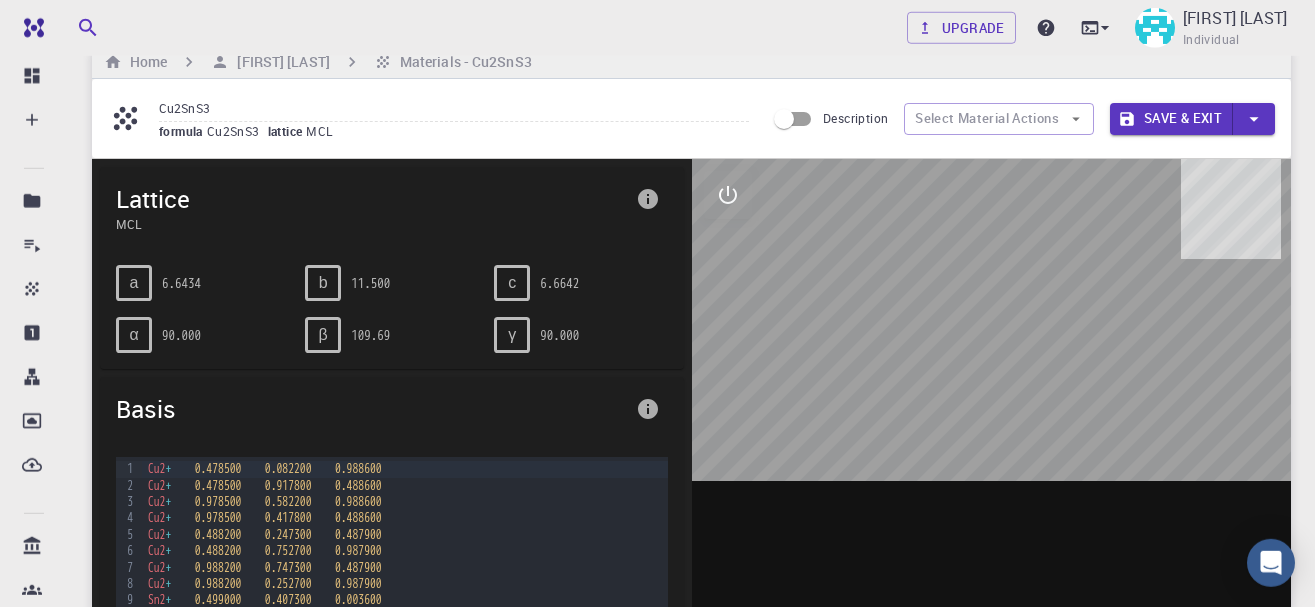 scroll, scrollTop: 0, scrollLeft: 0, axis: both 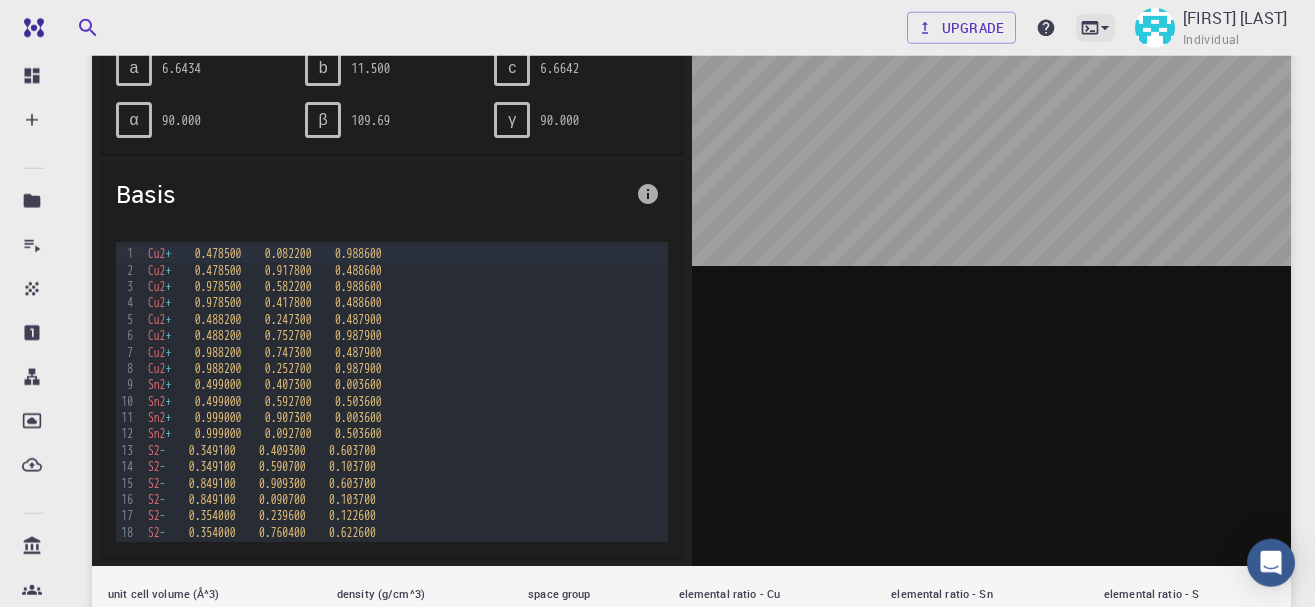 click 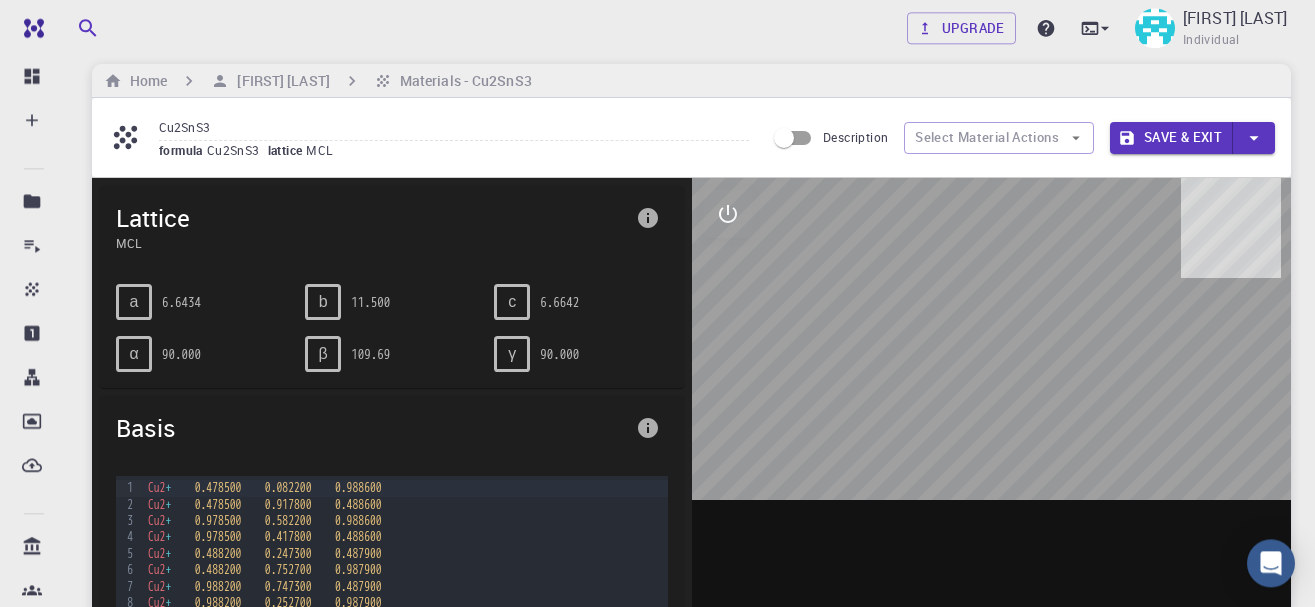 scroll, scrollTop: 0, scrollLeft: 0, axis: both 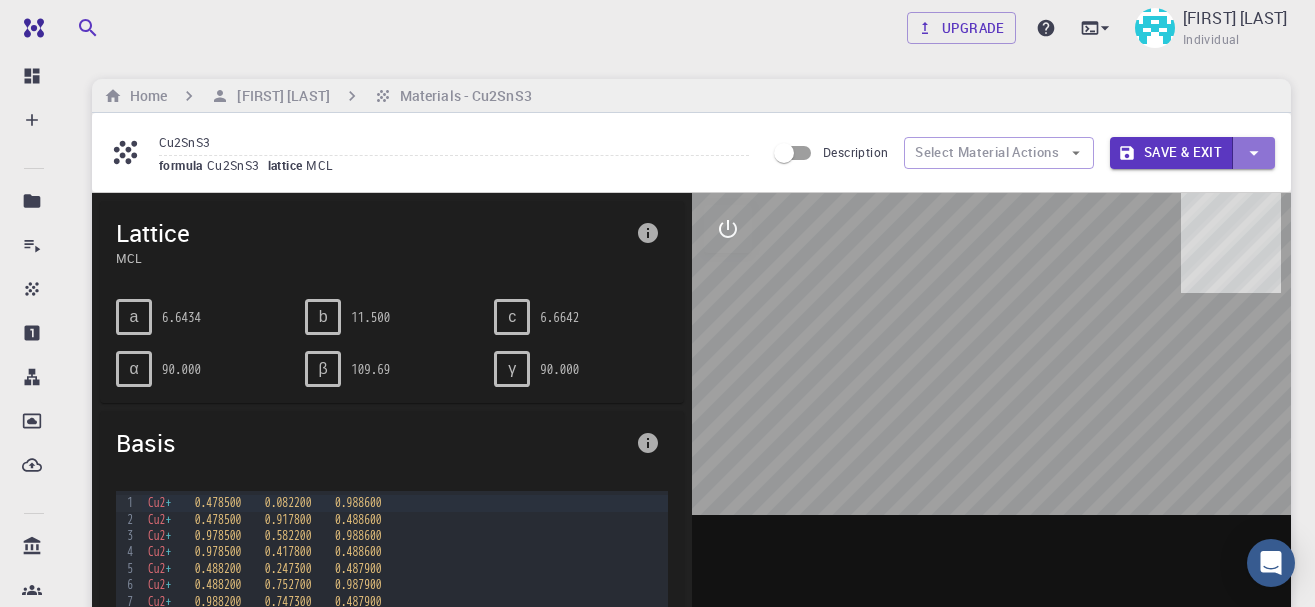 click 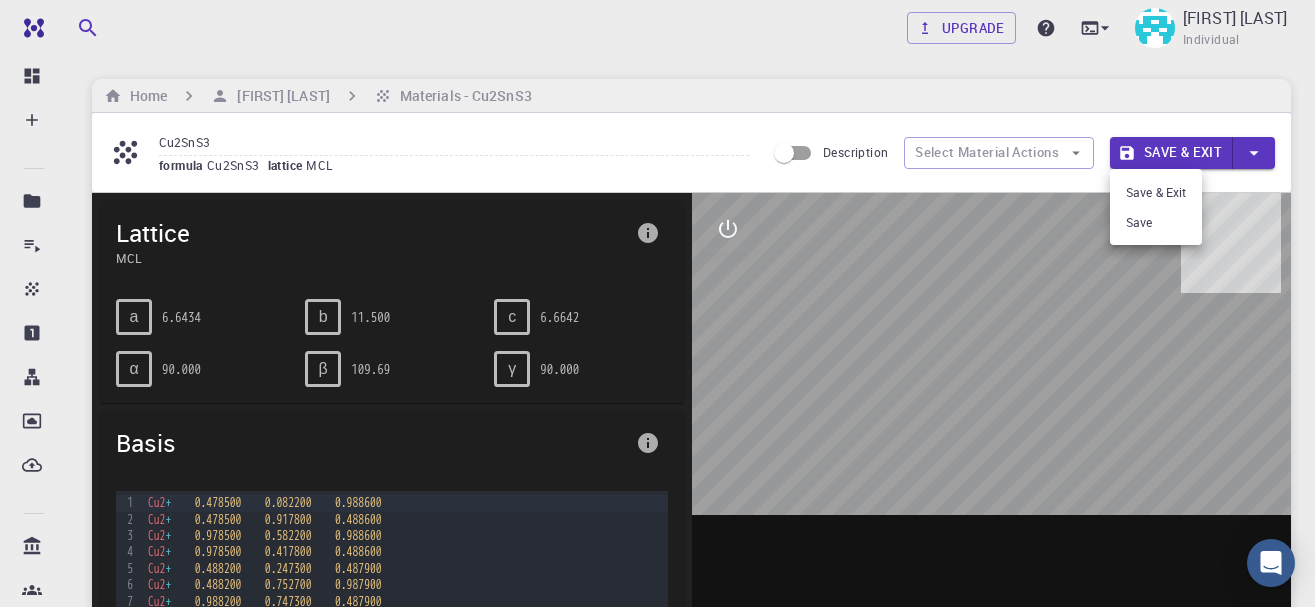 click at bounding box center [657, 303] 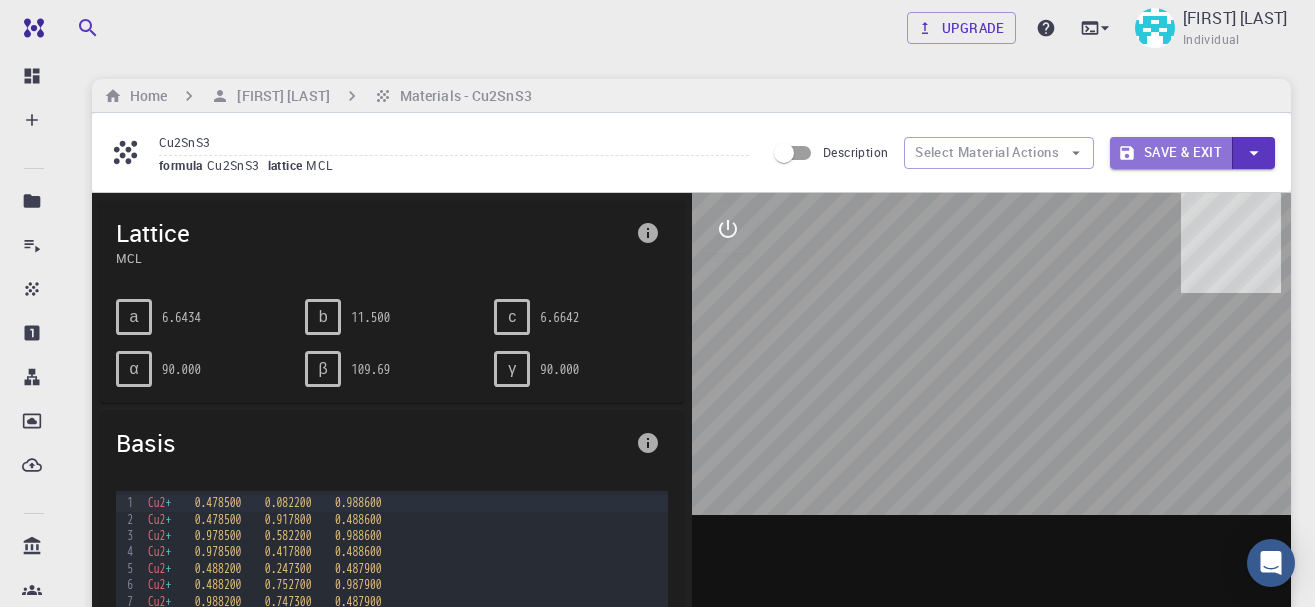 click on "Save & Exit" at bounding box center (1171, 153) 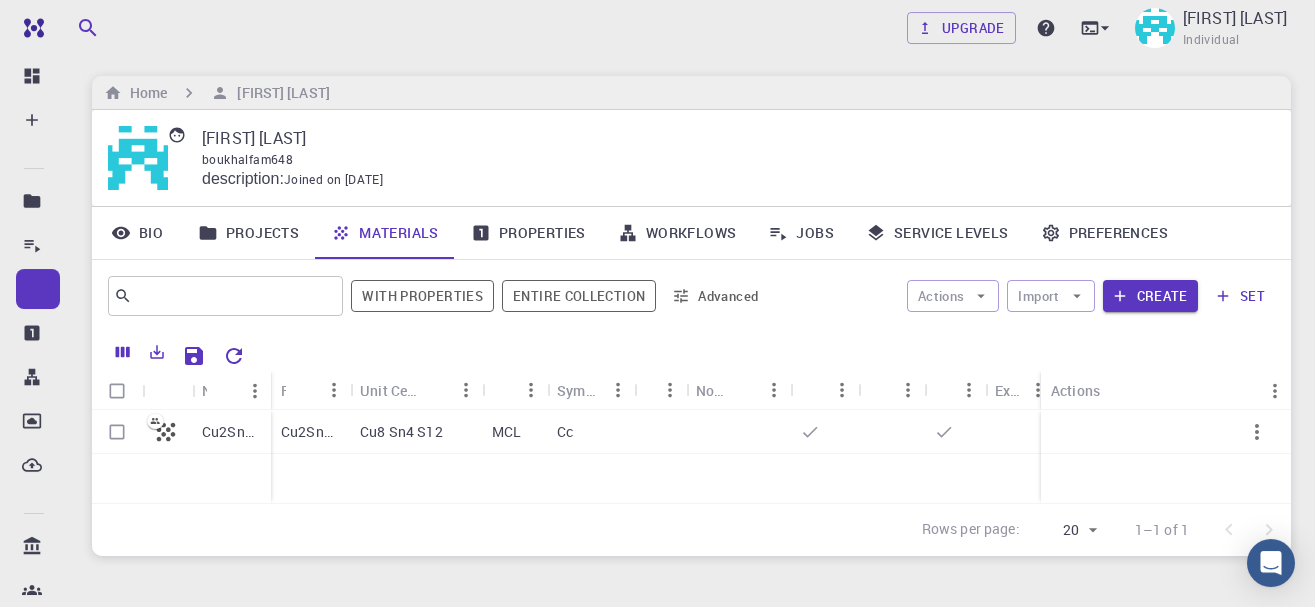 scroll, scrollTop: 0, scrollLeft: 0, axis: both 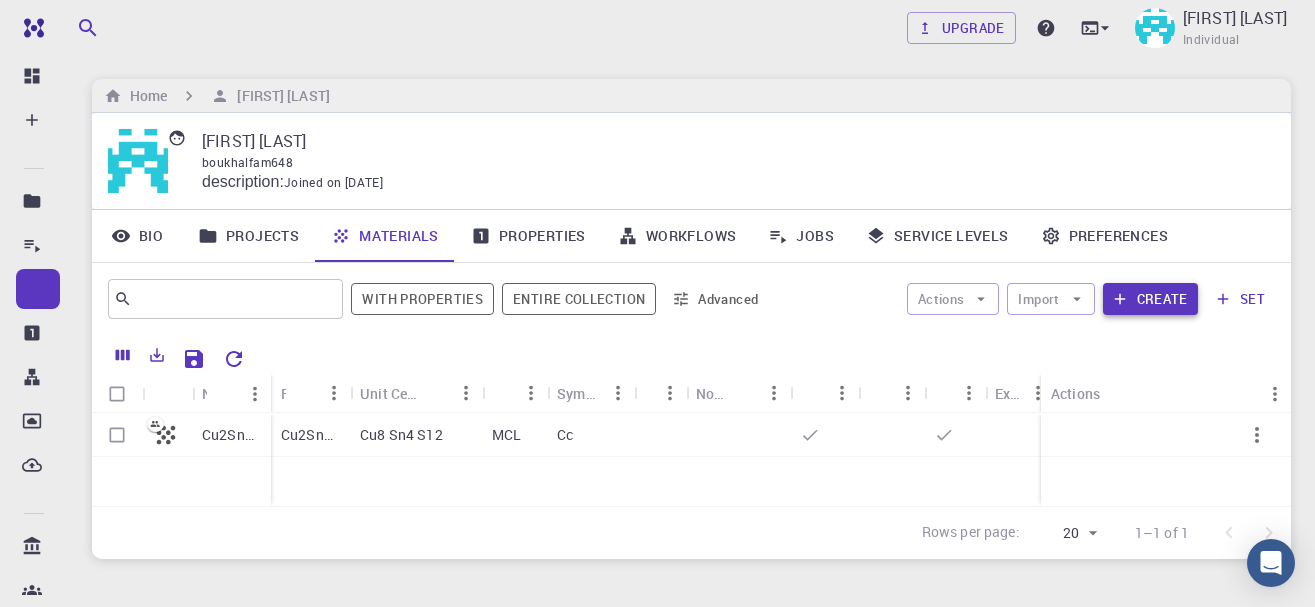 click on "Create" at bounding box center [1150, 299] 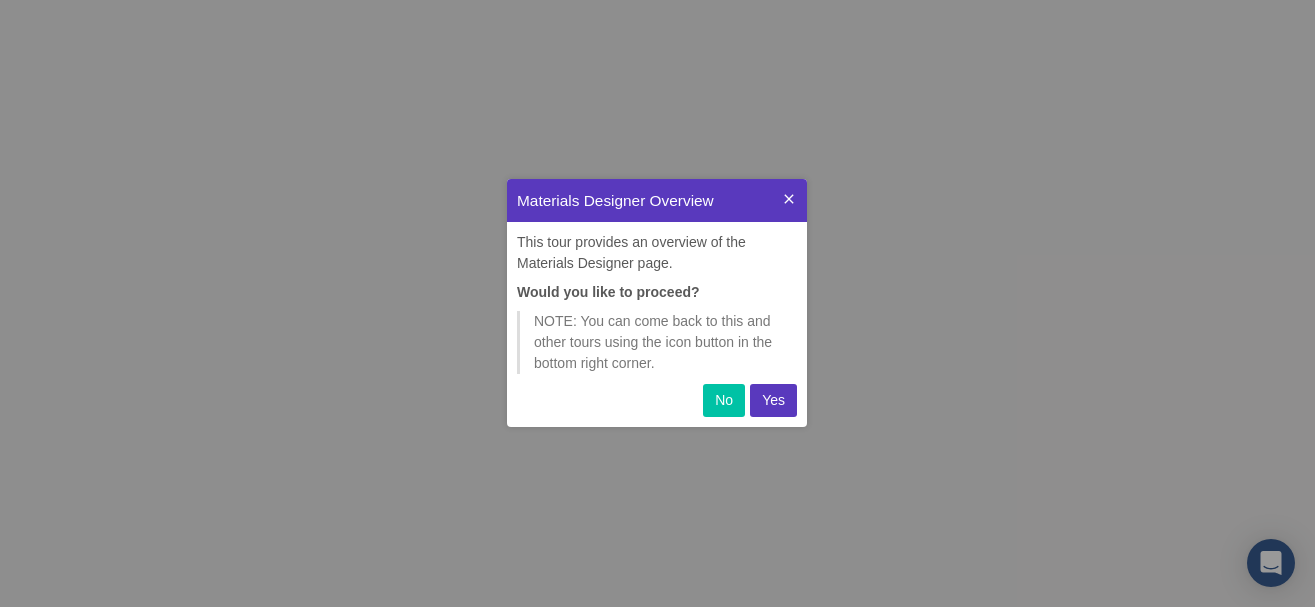 scroll, scrollTop: 0, scrollLeft: 0, axis: both 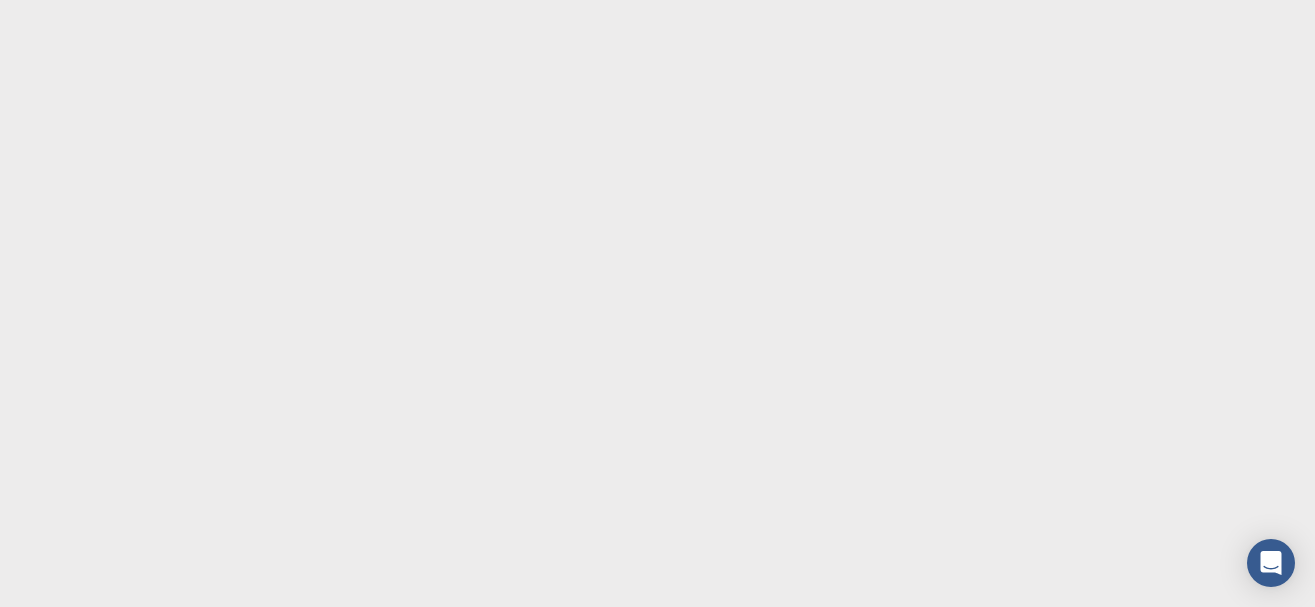 click at bounding box center [657, 303] 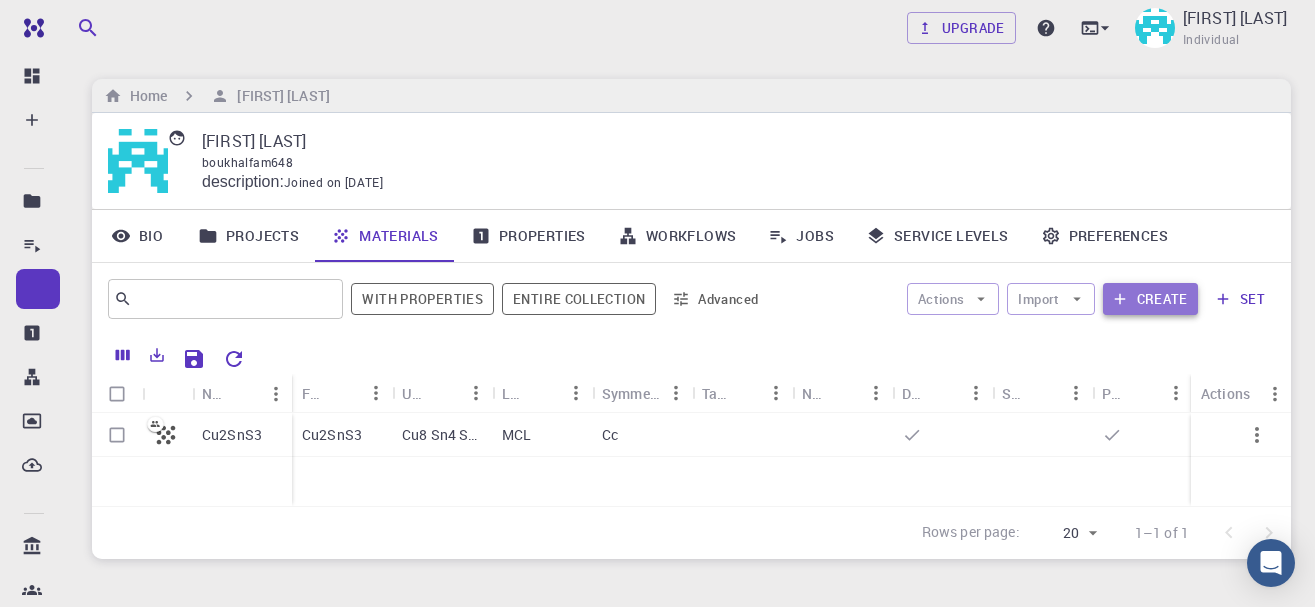 click on "Create" at bounding box center (1150, 299) 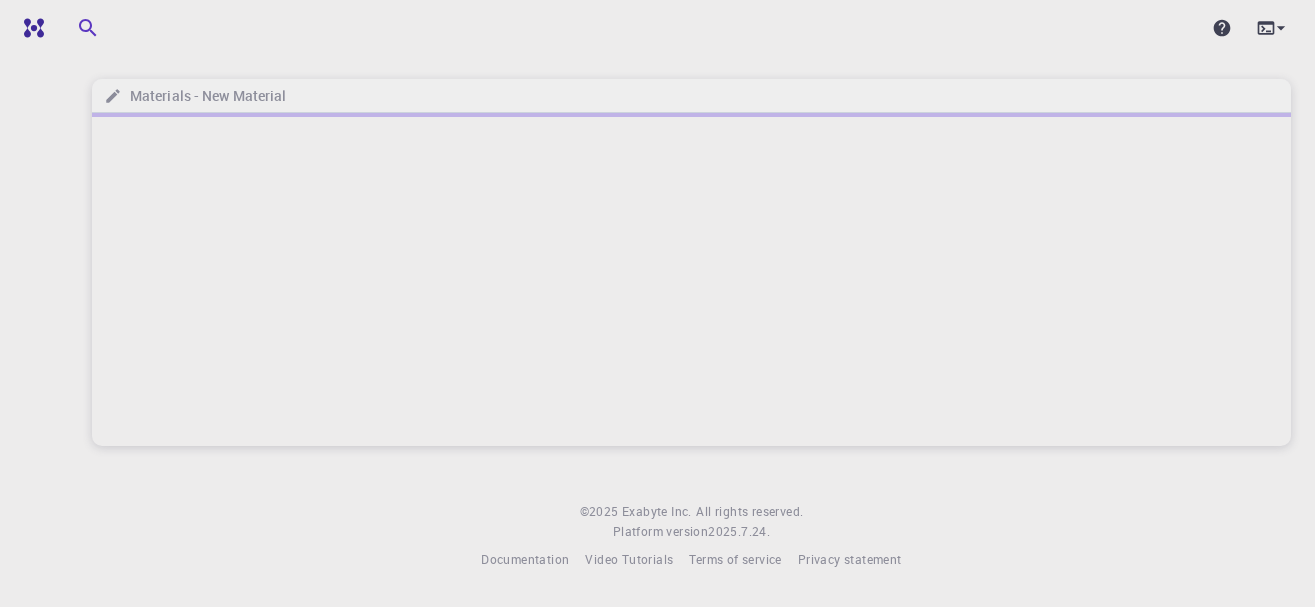 scroll, scrollTop: 0, scrollLeft: 0, axis: both 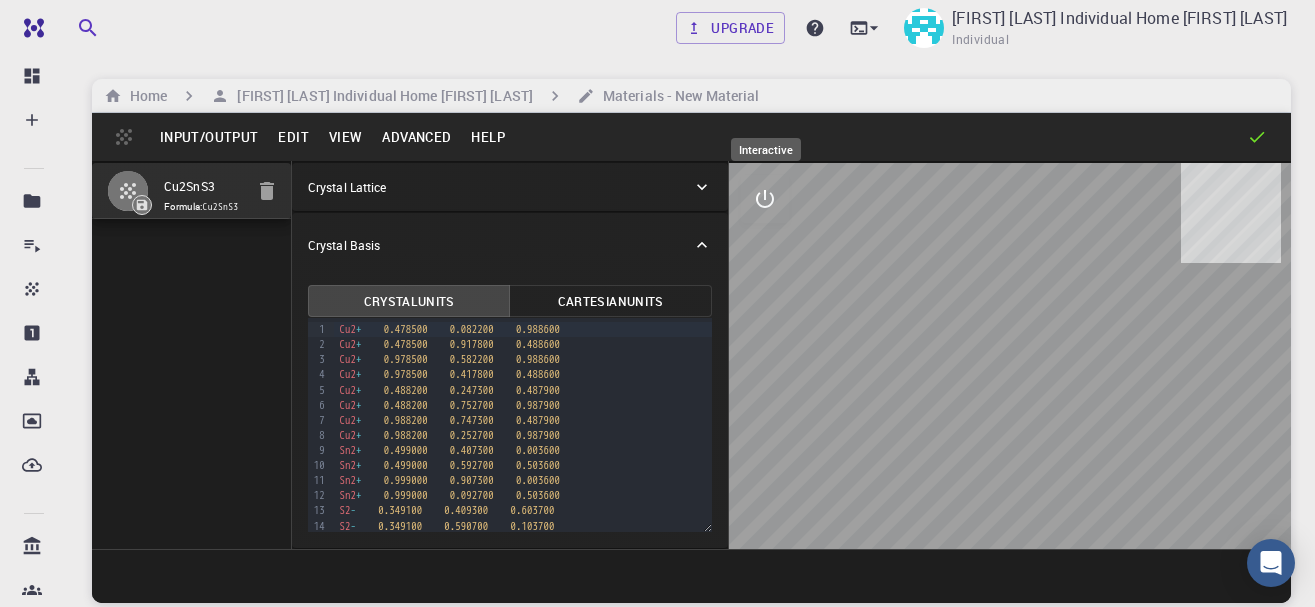 click 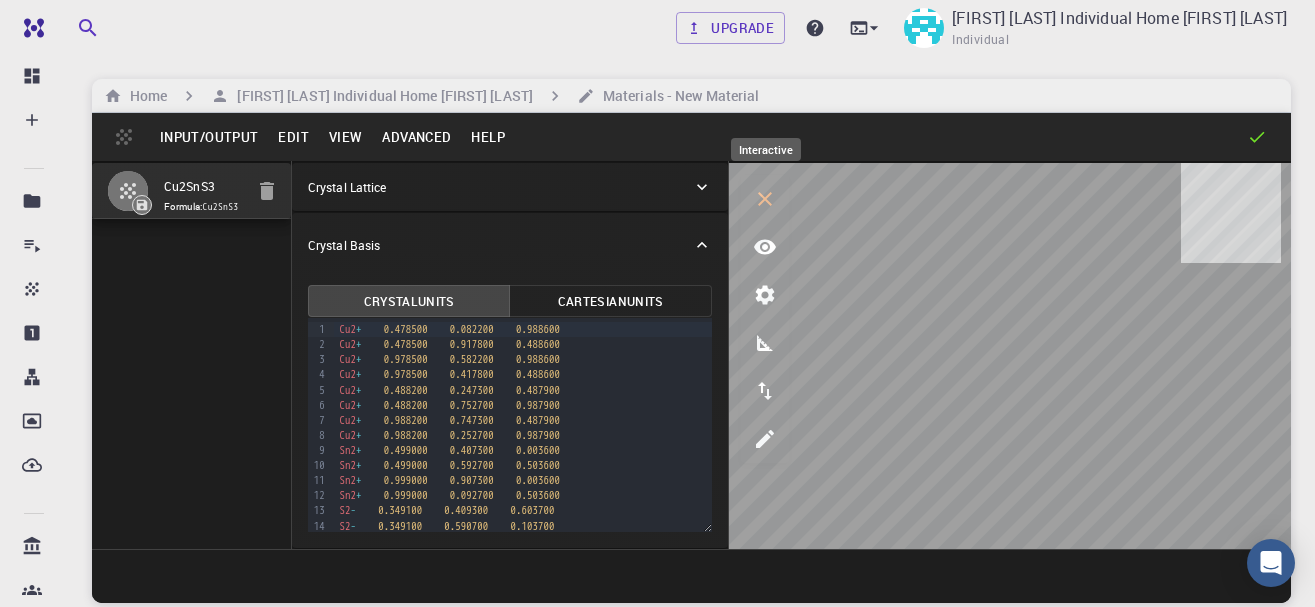 click 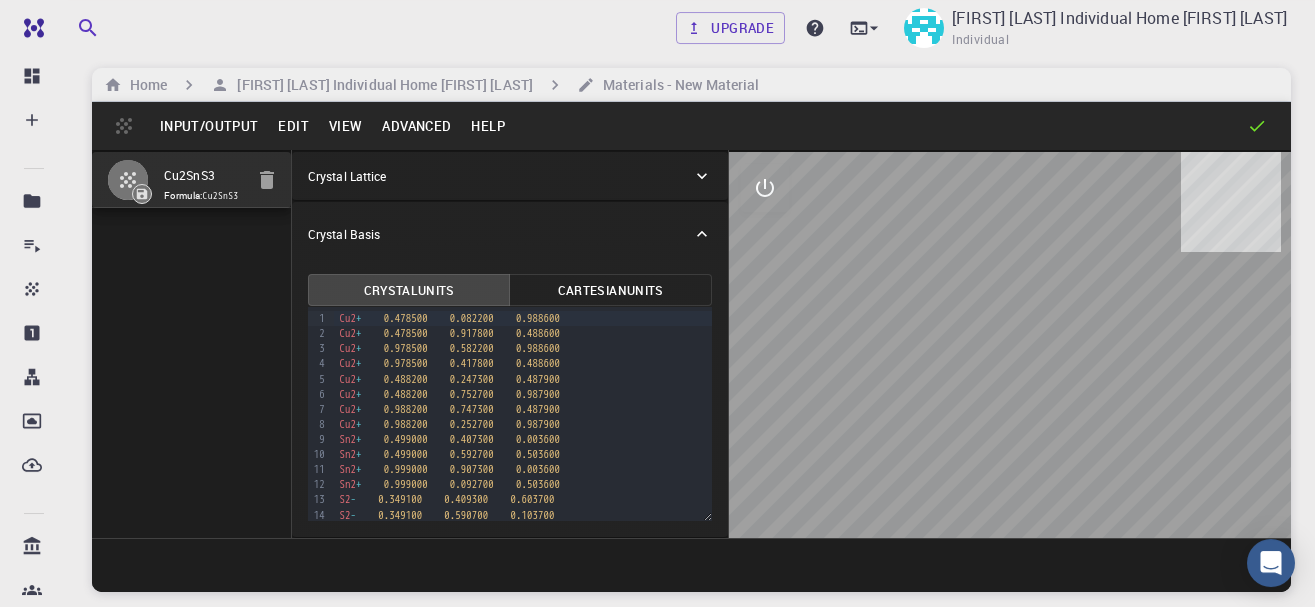 scroll, scrollTop: 0, scrollLeft: 0, axis: both 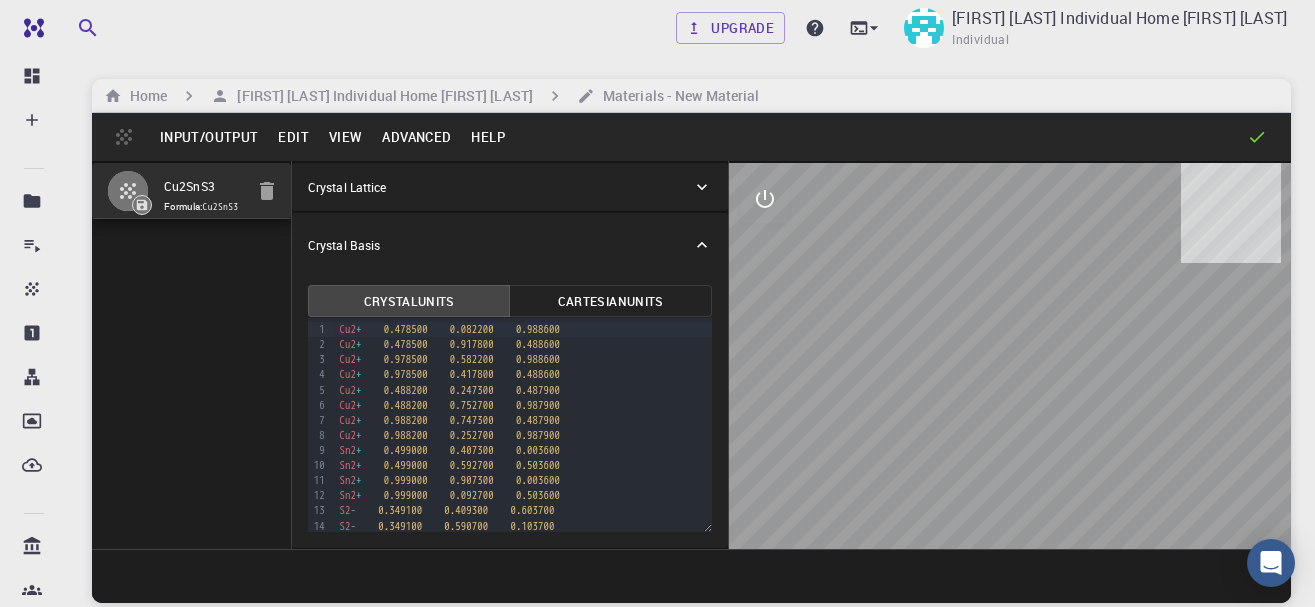 click on "Edit" at bounding box center [293, 137] 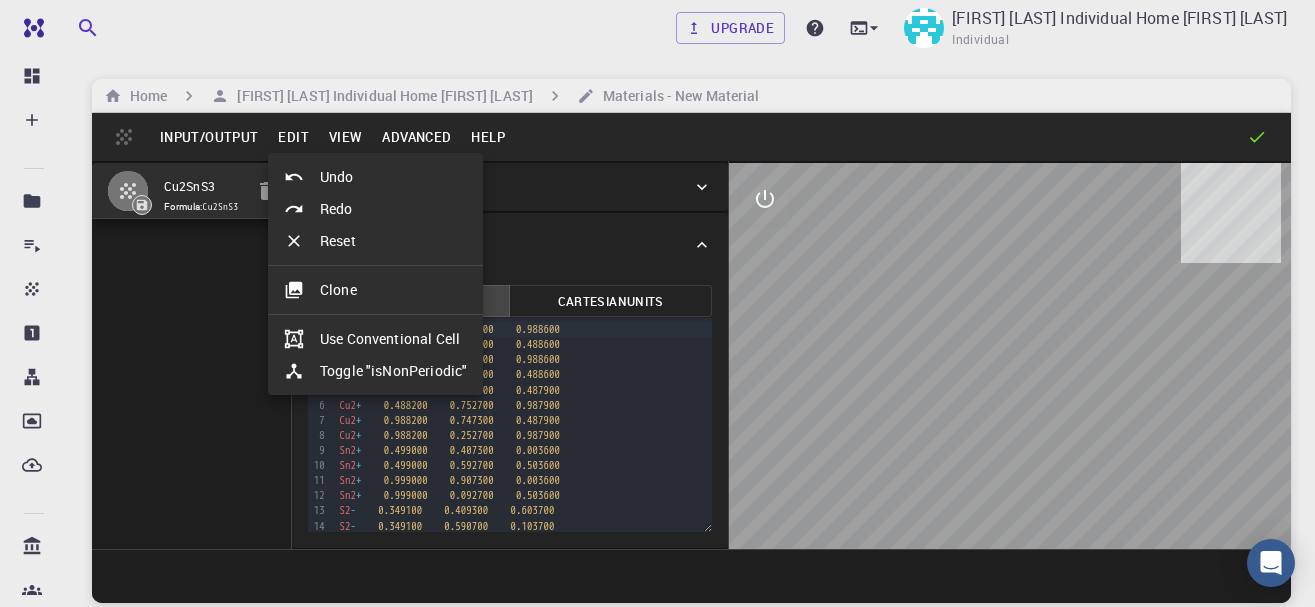 click at bounding box center (657, 303) 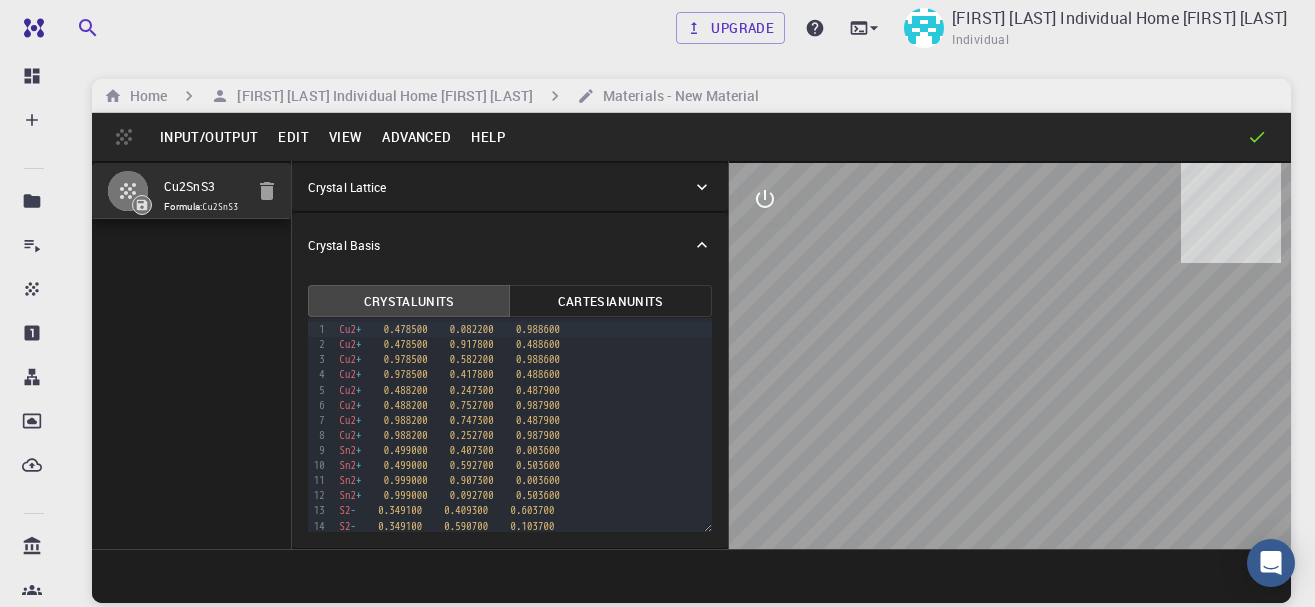 click on "View" at bounding box center (346, 137) 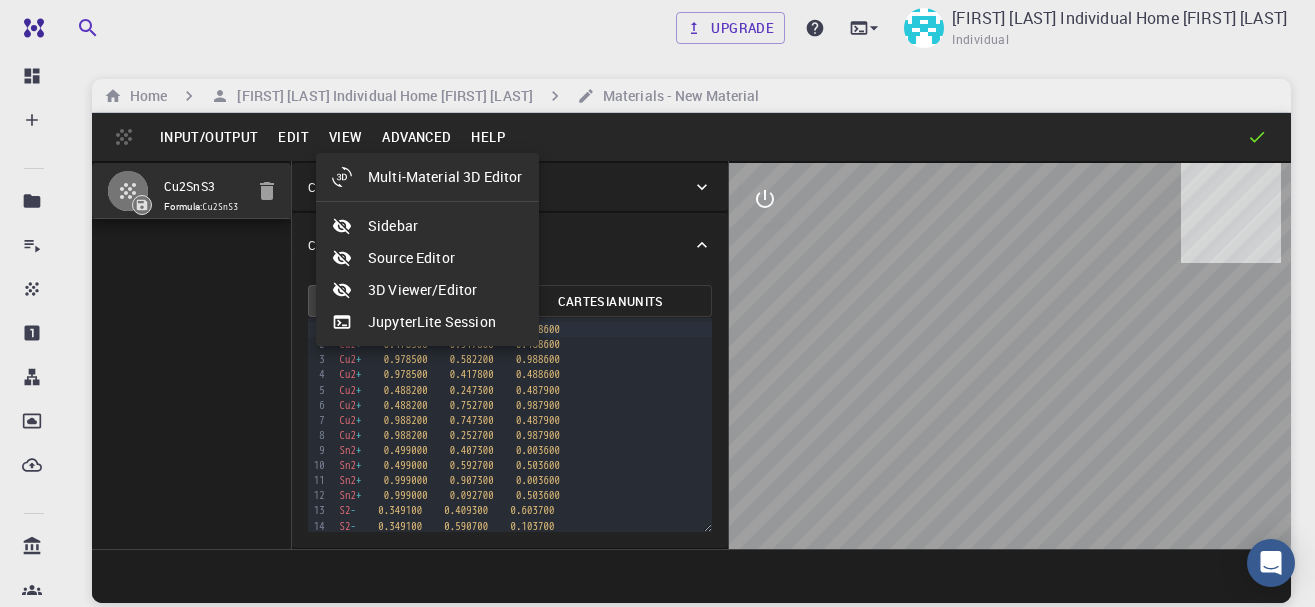 click at bounding box center [657, 303] 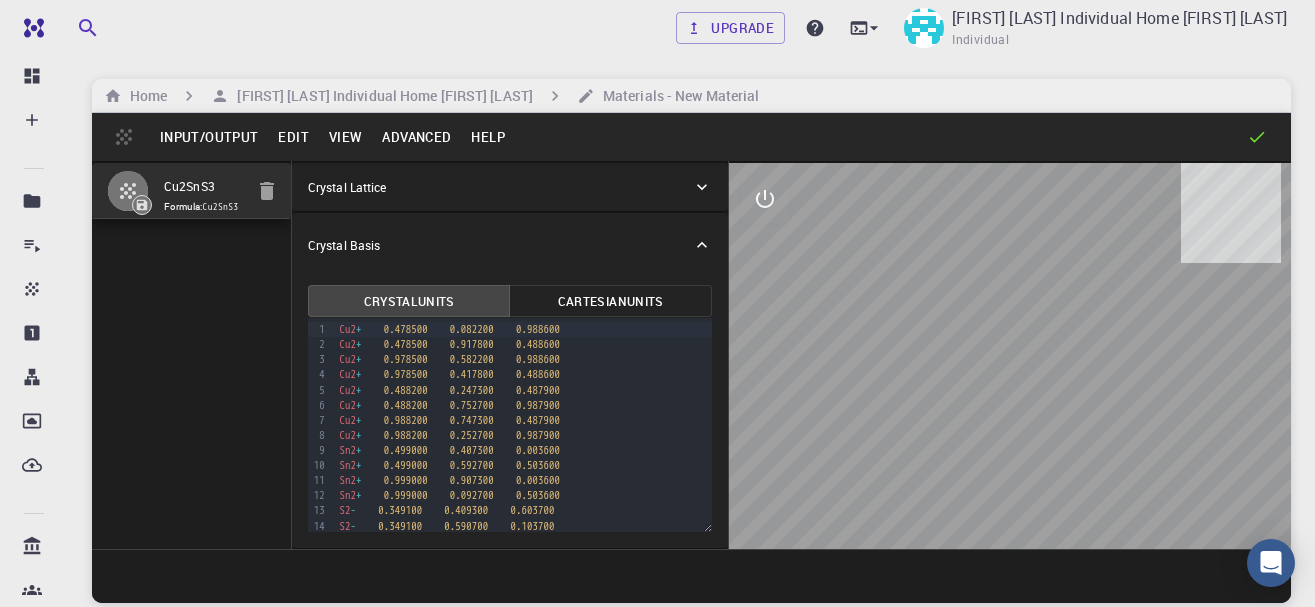 click on "Input/Output" at bounding box center [209, 137] 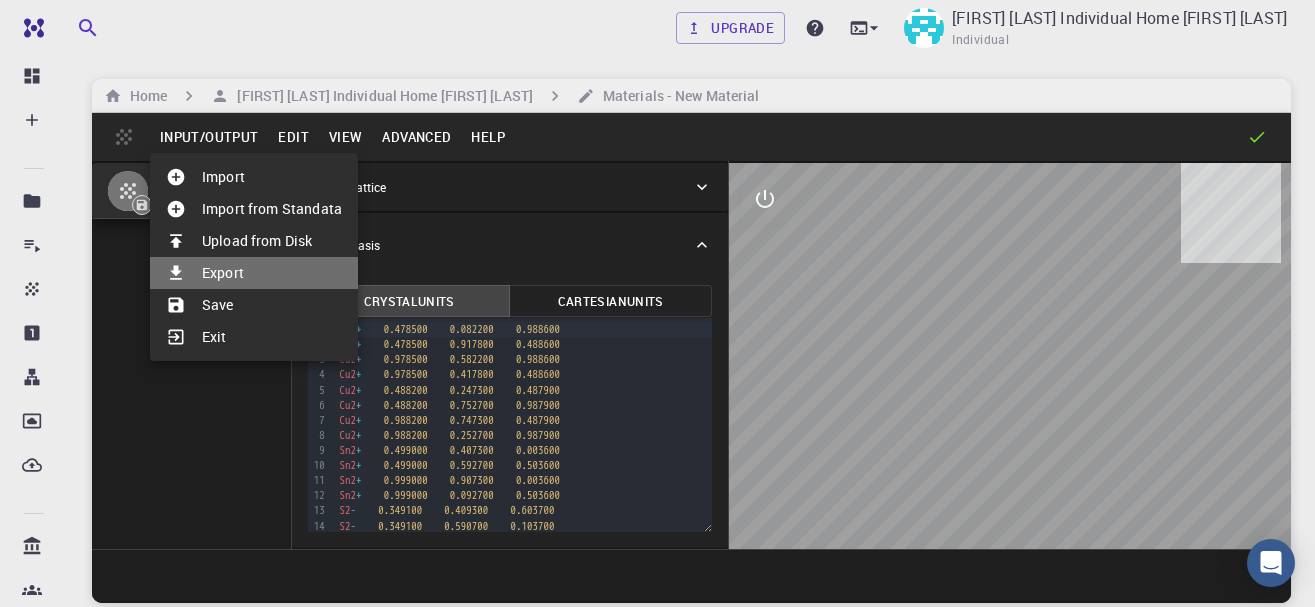 click on "Export" at bounding box center (254, 273) 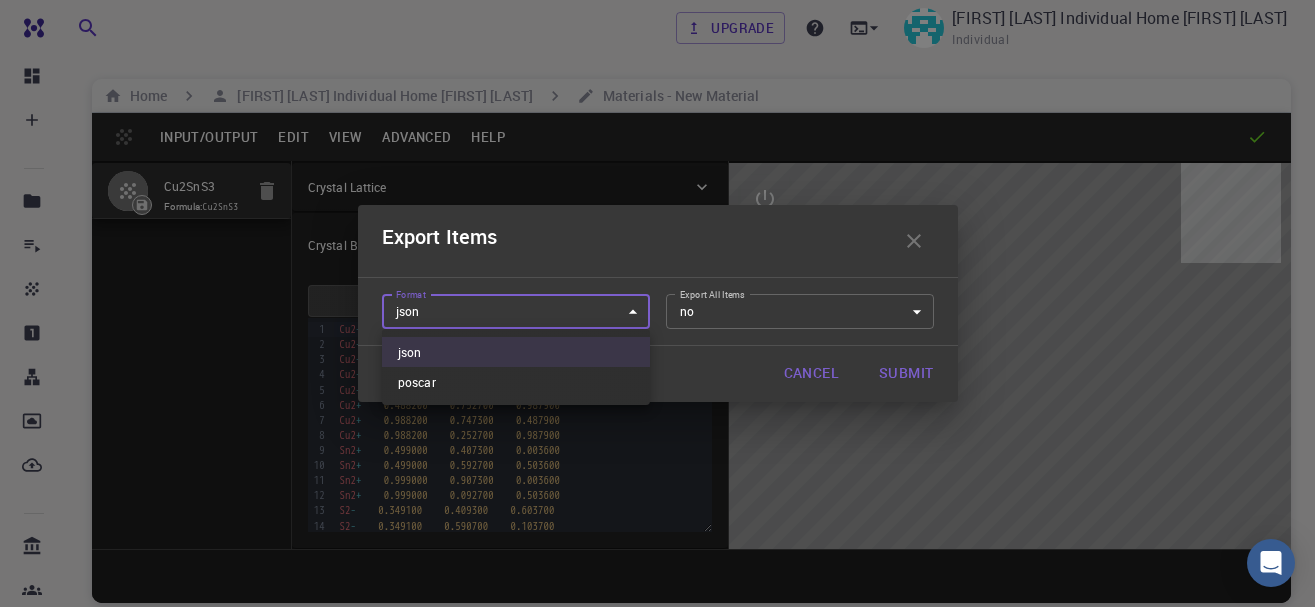 click on "Free Dashboard Create New Job New Material Create Material Upload File Import from Bank Import from 3rd Party New Workflow New Project Projects Jobs Materials Properties Workflows Dropbox External Uploads Bank Materials Workflows Accounts Shared with me Shared publicly Shared externally Documentation Contact Support Compute load: Low Upgrade Boukhalfa Malika Individual Home Boukhalfa Malika Materials - New Material Input/Output Edit View Advanced Help Cu2SnS3 Formula:  Cu2SnS3 Crystal Lattice Lattice units angstrom angstrom Lattice units Lattice type Monoclinic MCL Lattice type Lattice 'a' 6.64335516435152 Lattice 'a' Lattice 'b' 11.50046 Lattice 'b' Lattice 'c' 6.664162 Lattice 'c' angle (b^c) 90 angle (b^c) angle (a^c) 109.688975245792 angle (a^c) angle (a^b) 90 angle (a^b) Lattice units Scale Interatomic Distances 0 Lattice units Apply Edits Crystal Basis Crystal  Units Cartesian  Units 99 1 2 3 4 5 6 7 8 9 10 11 12 13 14 15 16 17 18 19 20 21 22 23 24 25 › Cu2 +      0.478500        +" at bounding box center [657, 379] 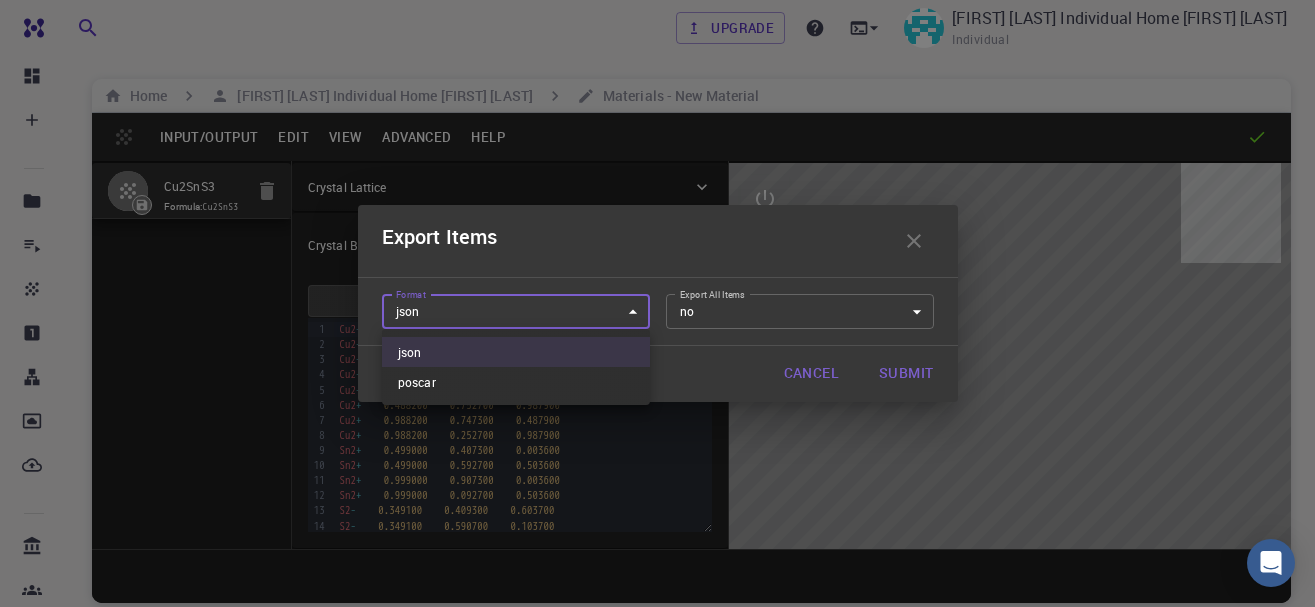 click at bounding box center [657, 303] 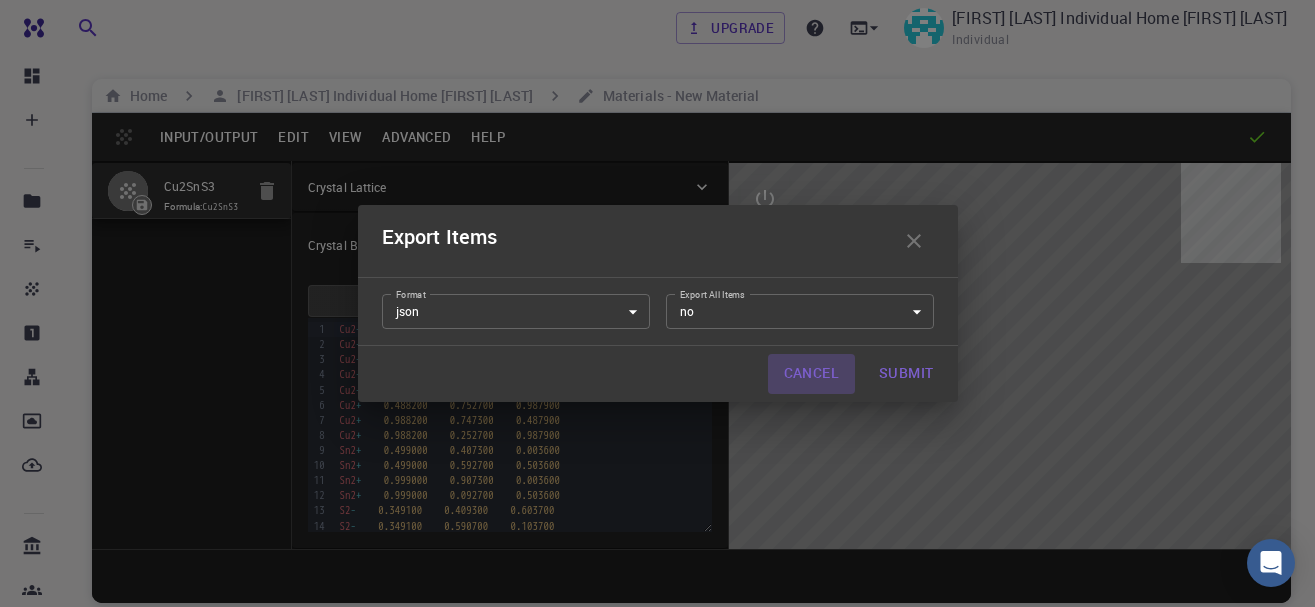 click on "Cancel" at bounding box center (811, 374) 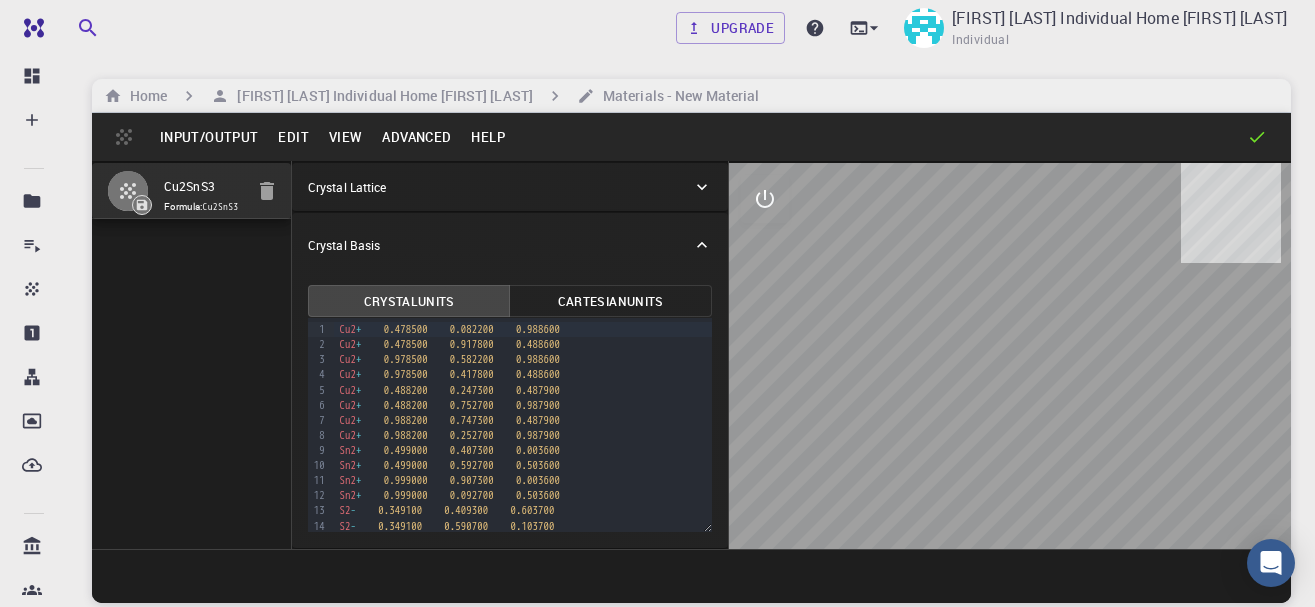 click on "Input/Output" at bounding box center [209, 137] 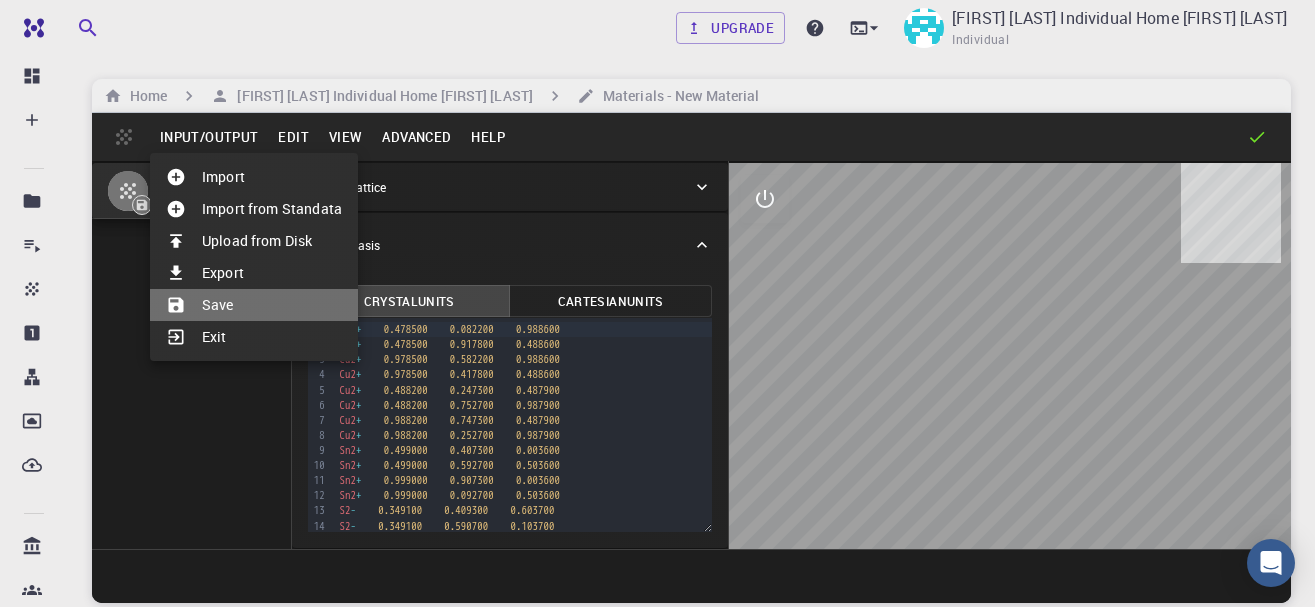 click on "Save" at bounding box center (254, 305) 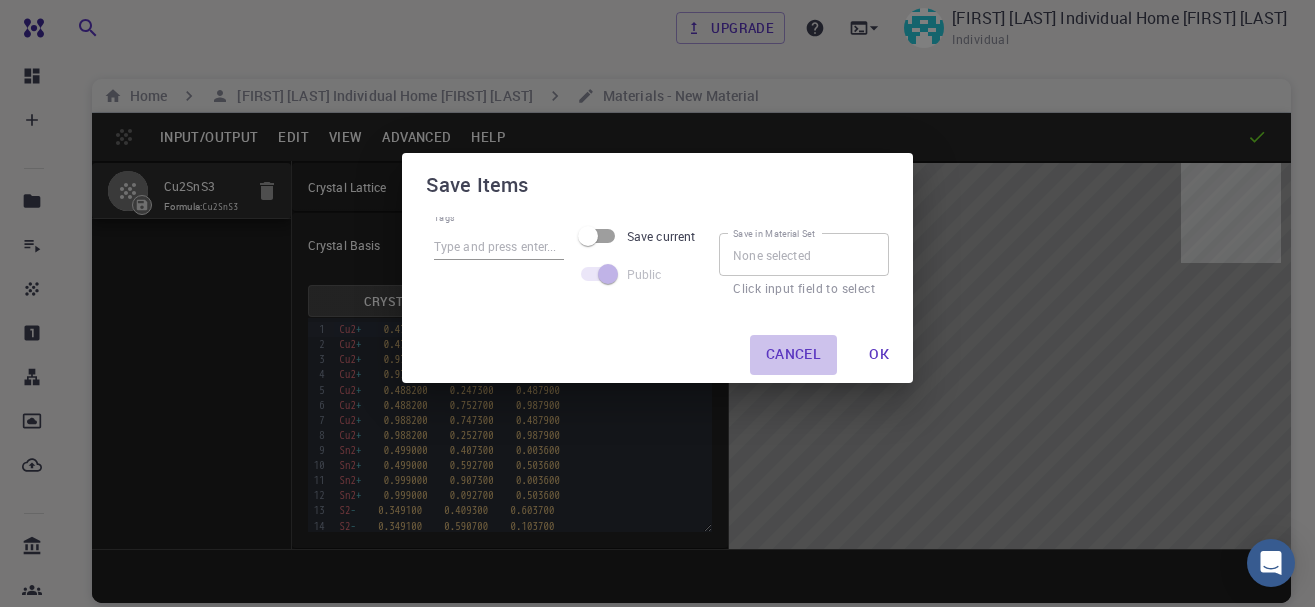 click on "Cancel" at bounding box center (793, 355) 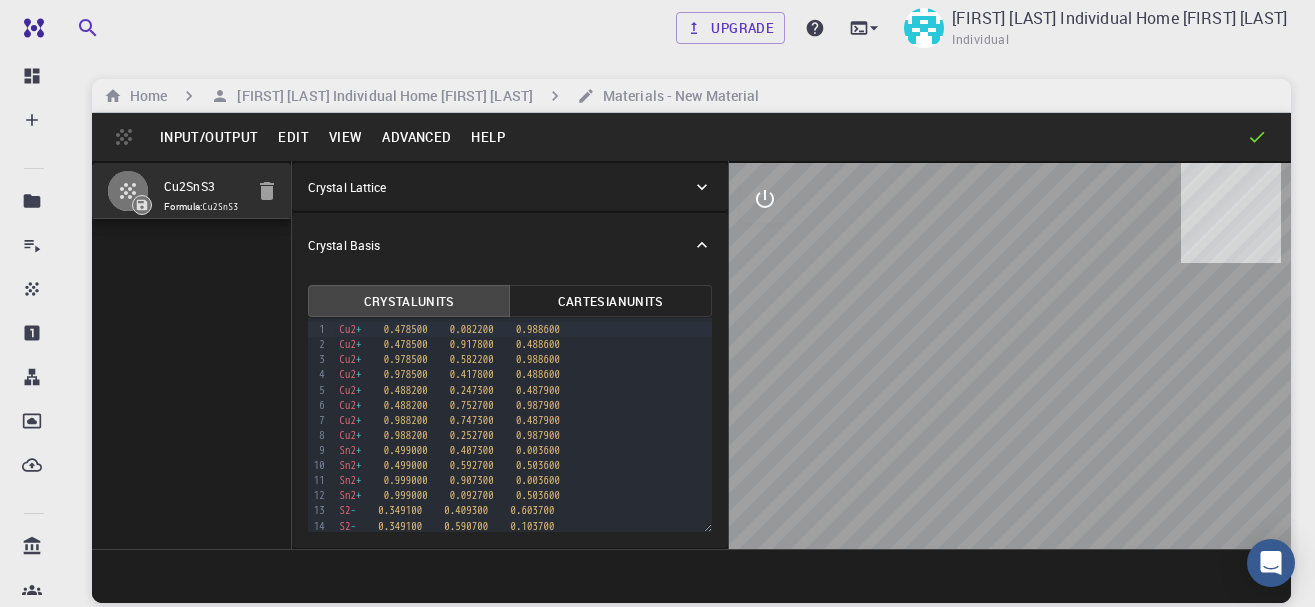 click 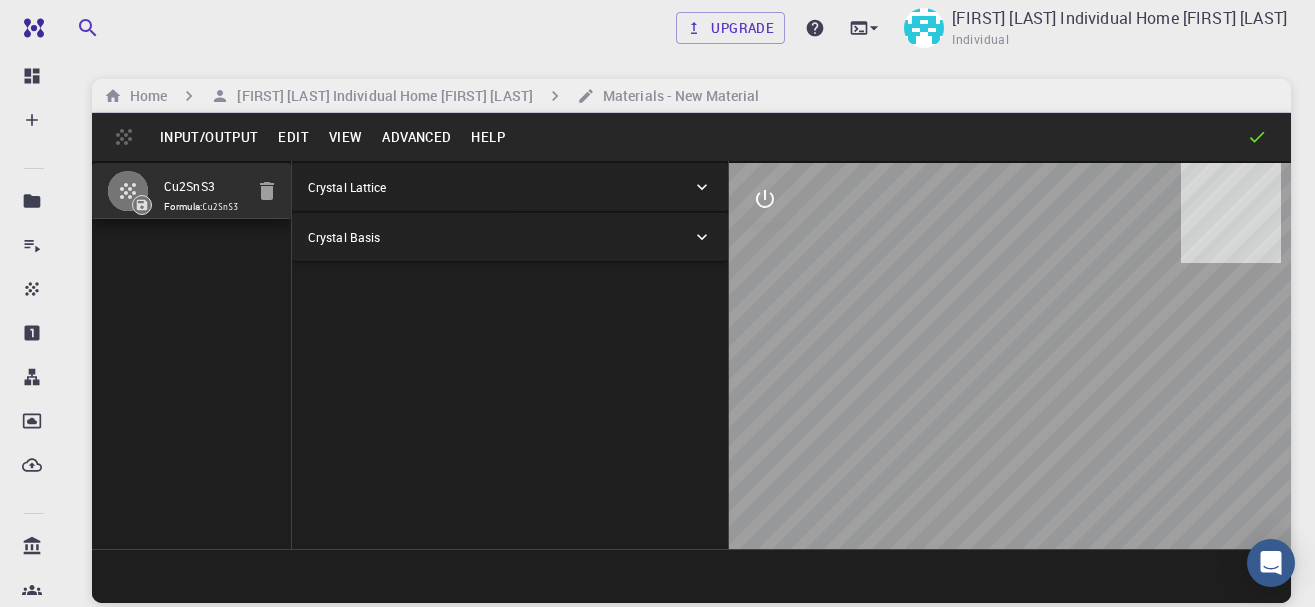 click 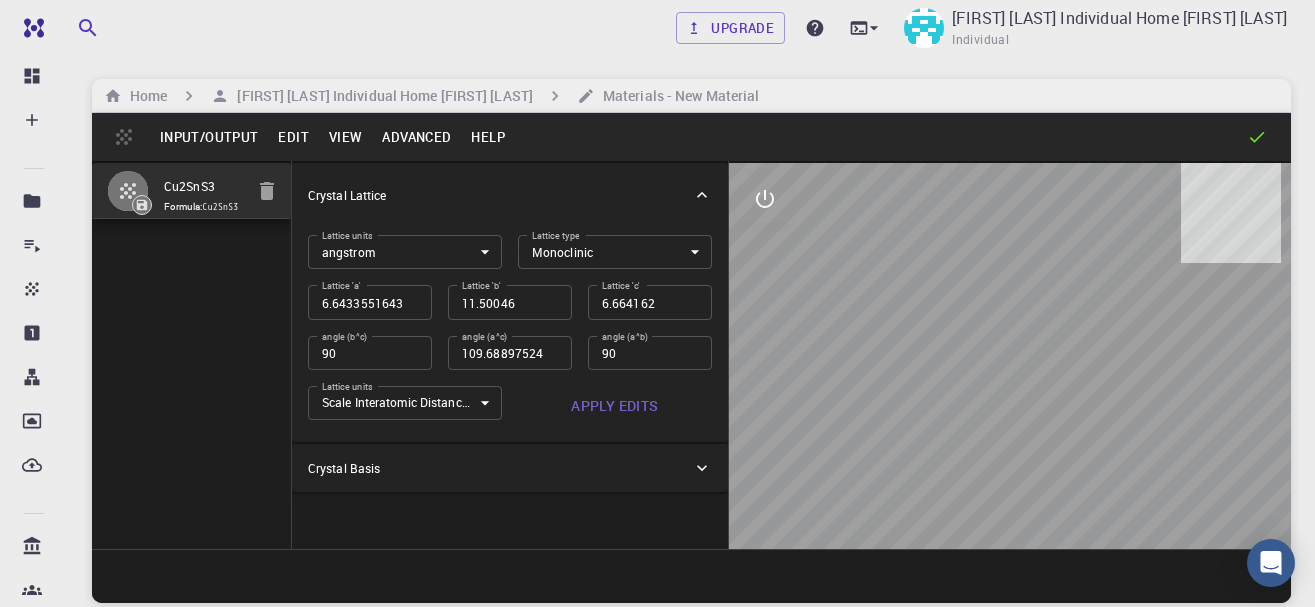 click on "Apply Edits" at bounding box center (615, 406) 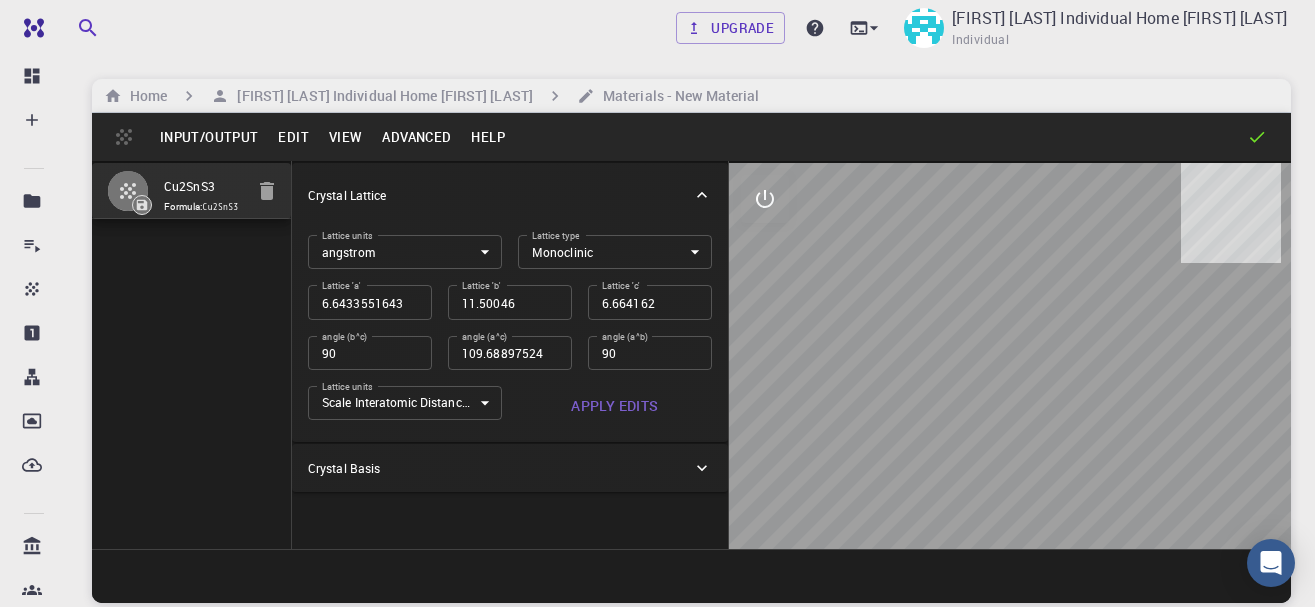 type on "6.64335516435152" 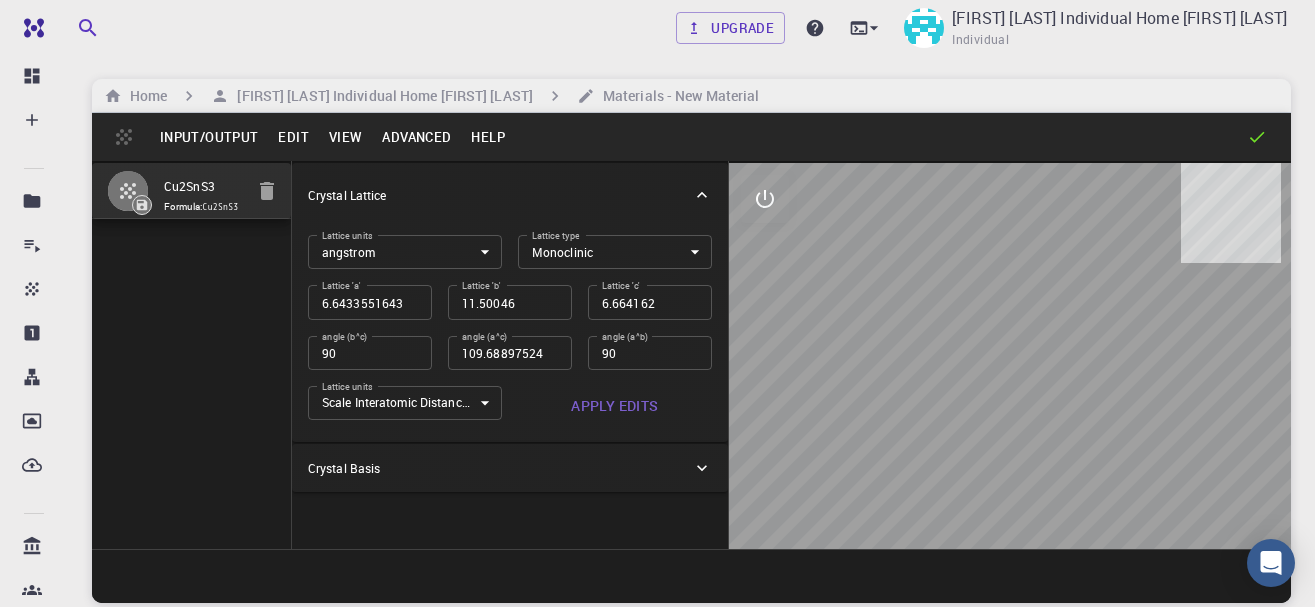 type on "109.688975245792" 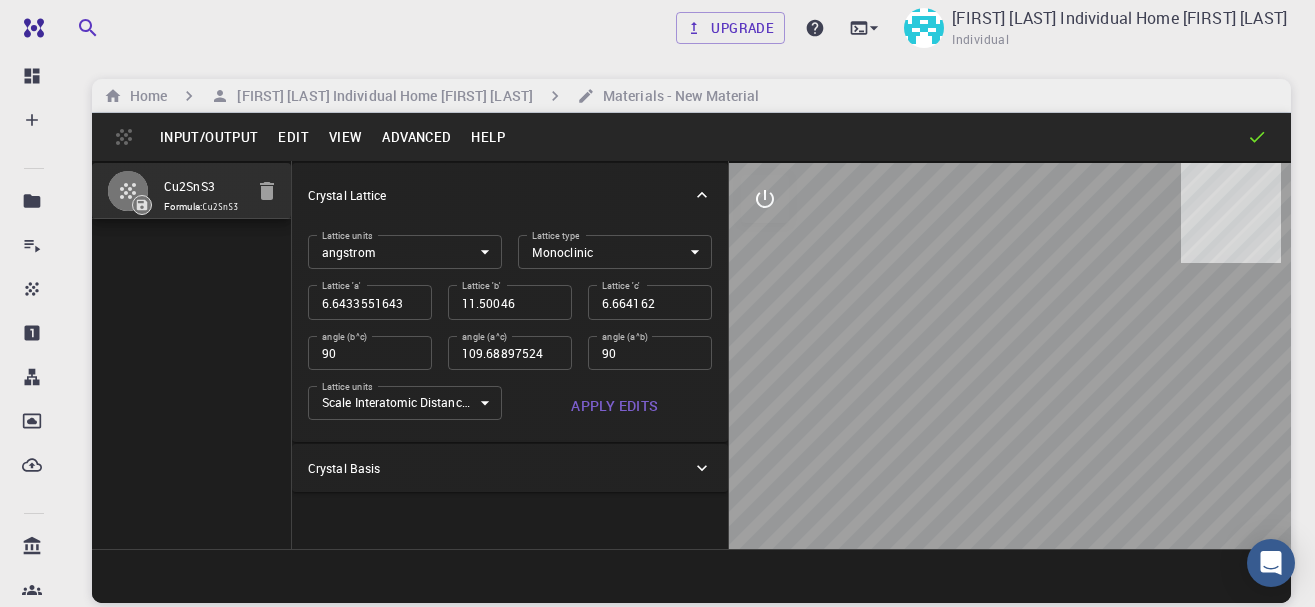 click 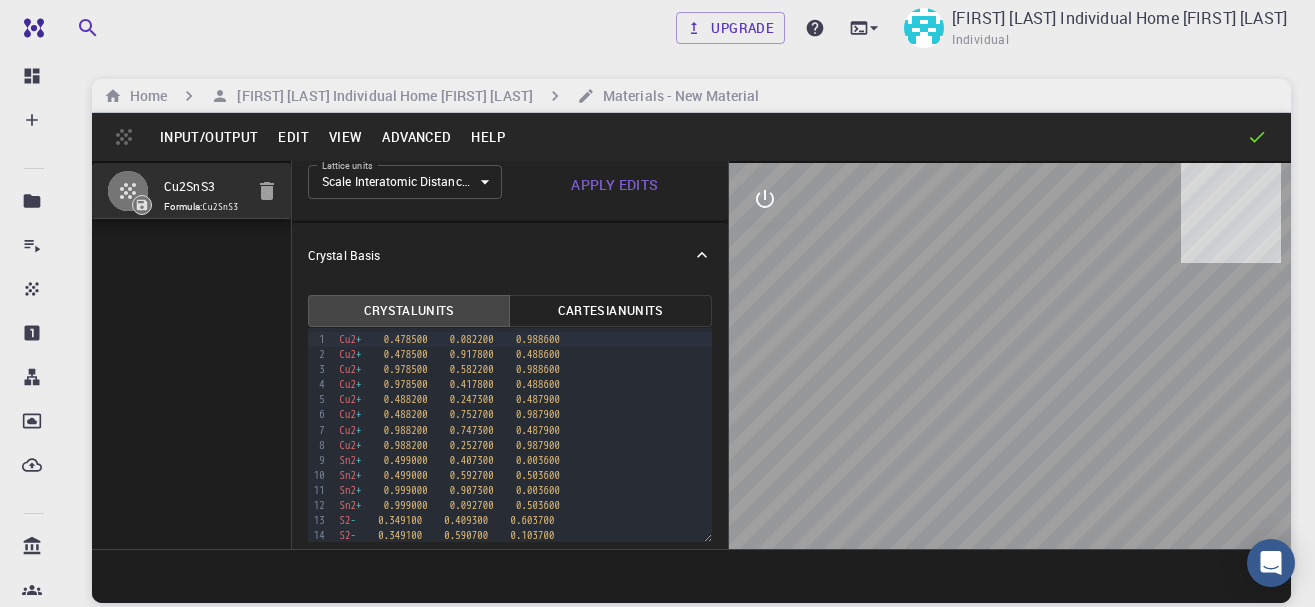 scroll, scrollTop: 230, scrollLeft: 0, axis: vertical 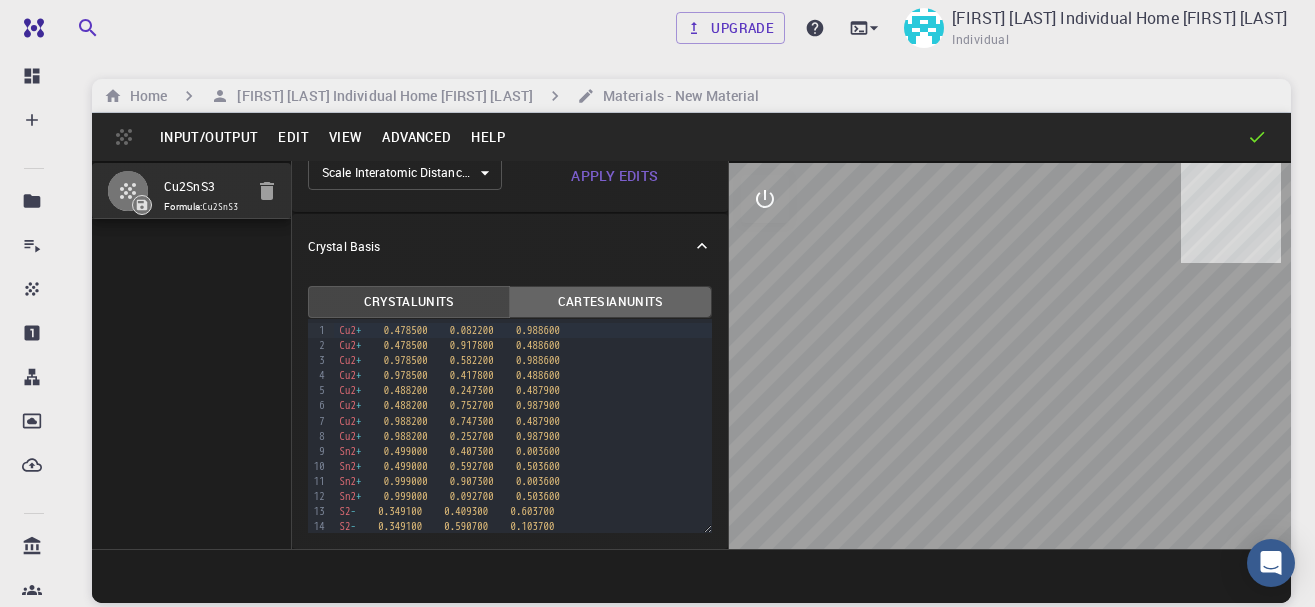 click on "Cartesian  Units" at bounding box center (610, 302) 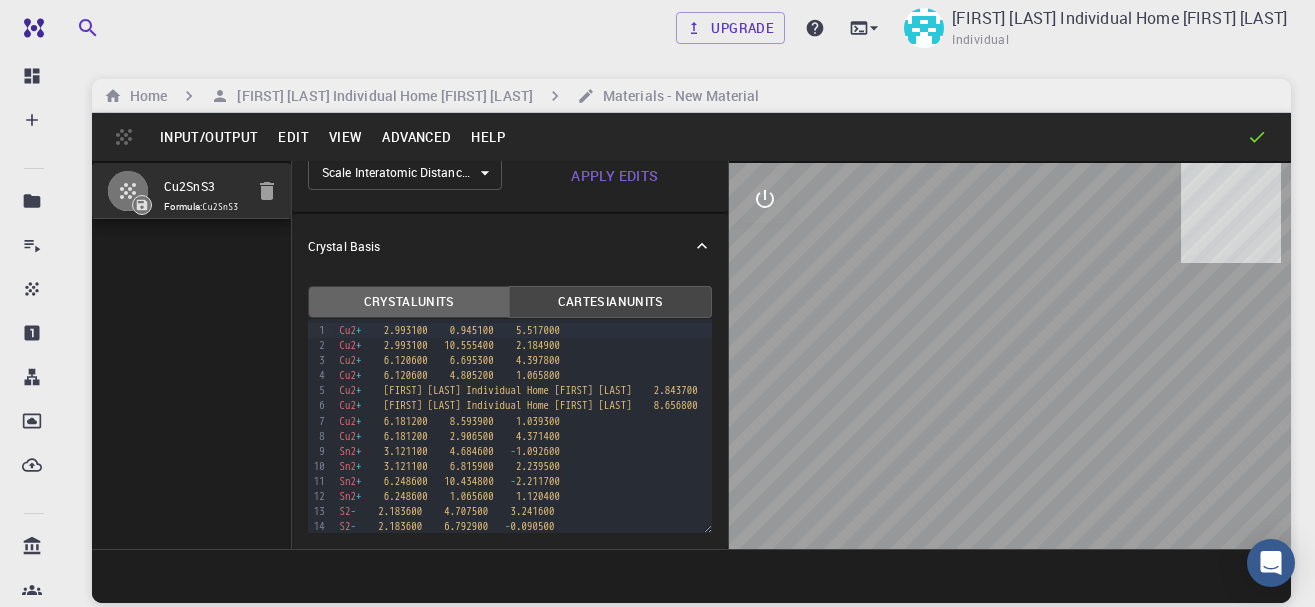 click on "Crystal  Units" at bounding box center [409, 302] 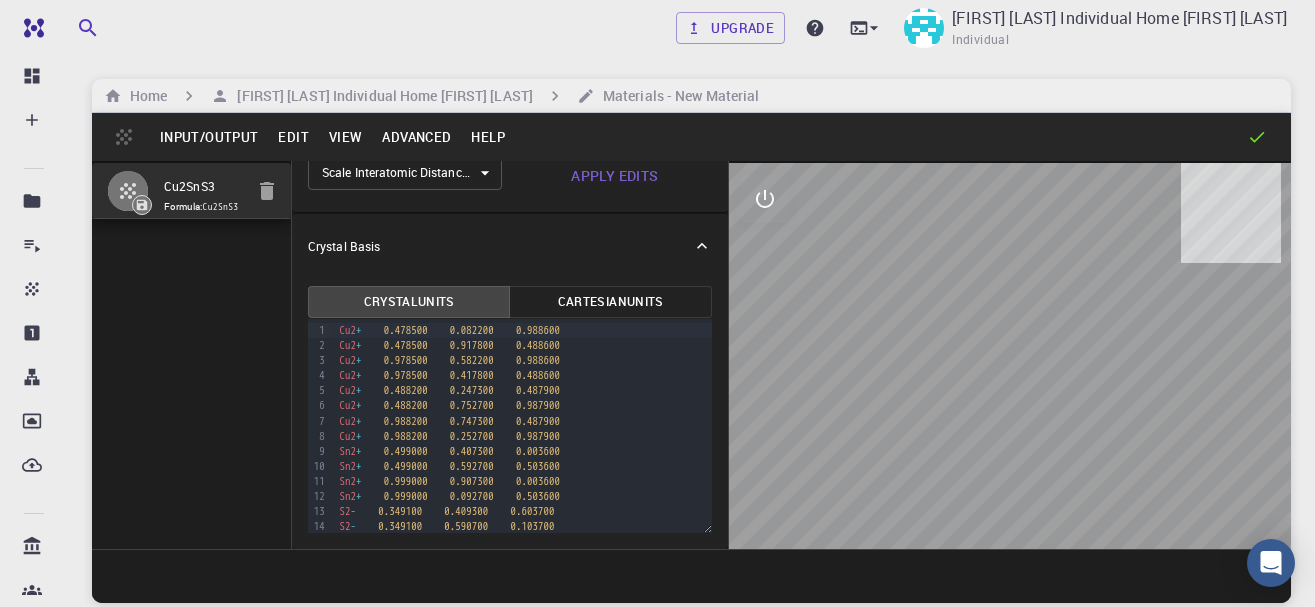 click 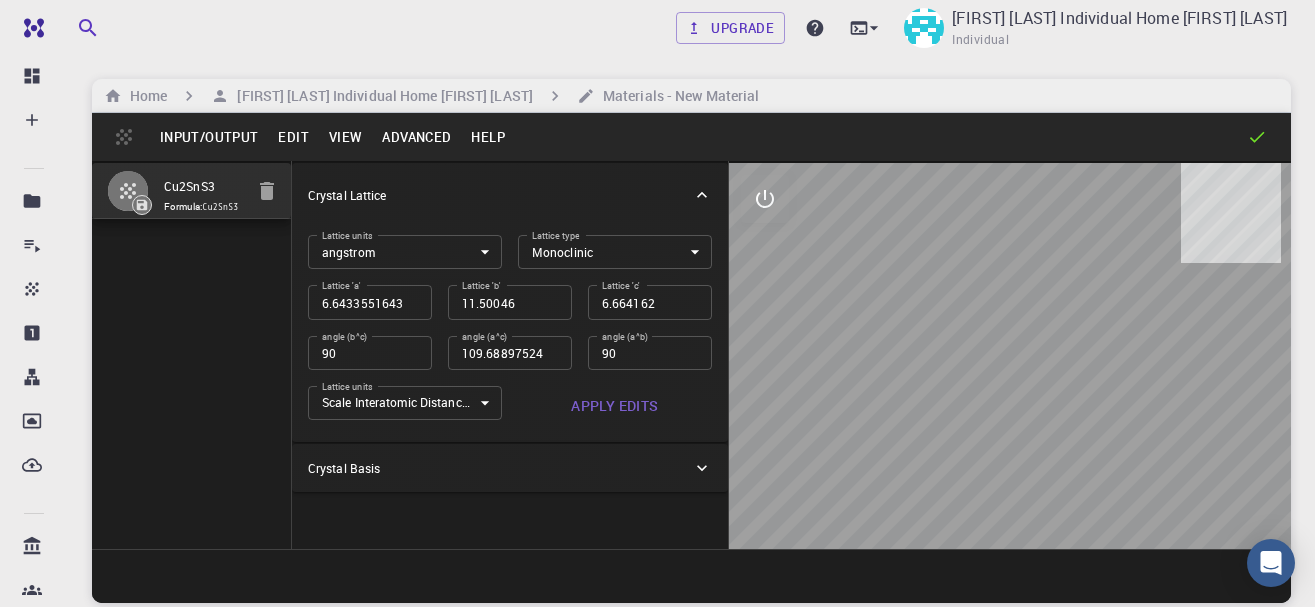 scroll, scrollTop: 0, scrollLeft: 0, axis: both 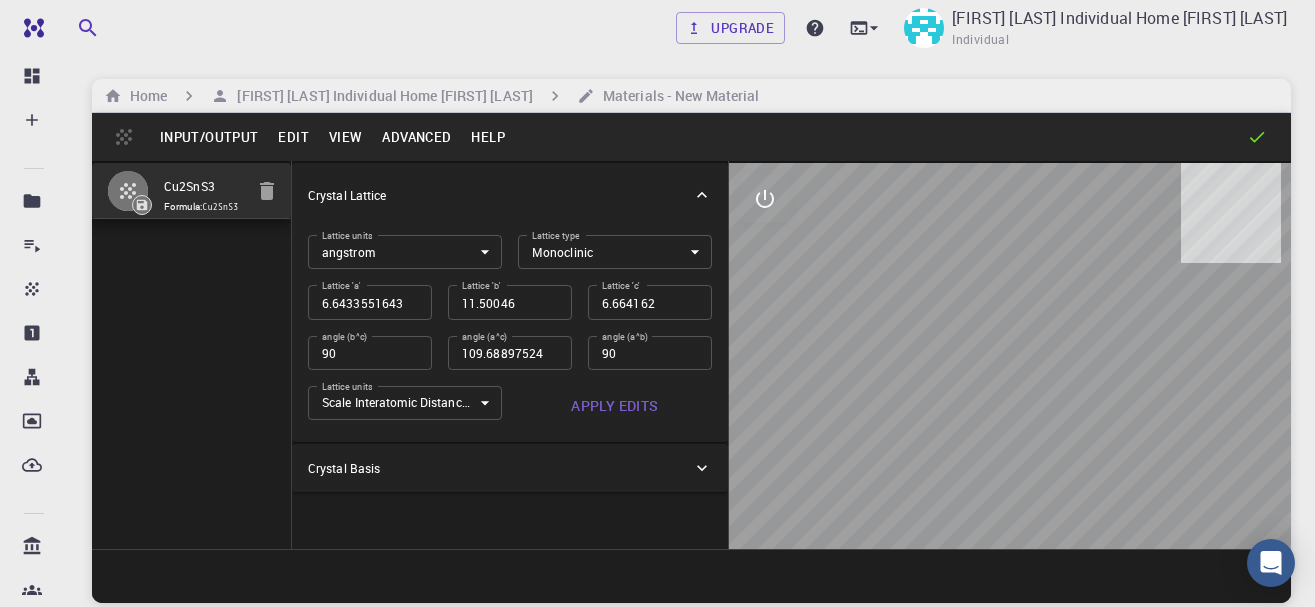 click on "Input/Output" at bounding box center (209, 137) 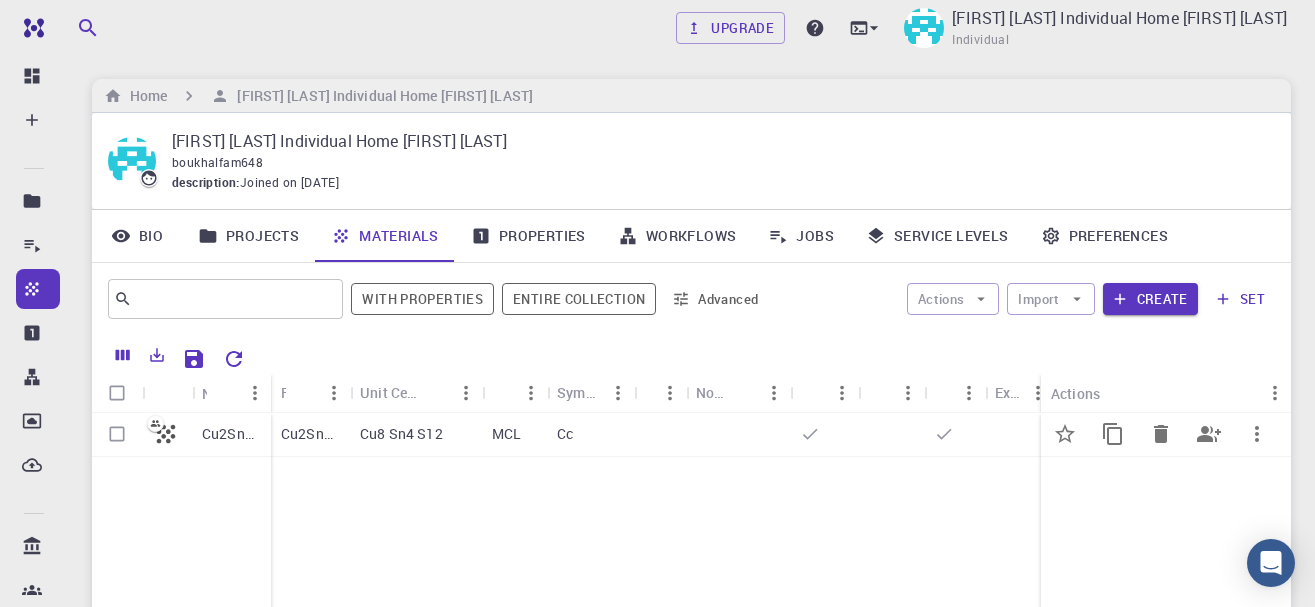 click at bounding box center (117, 434) 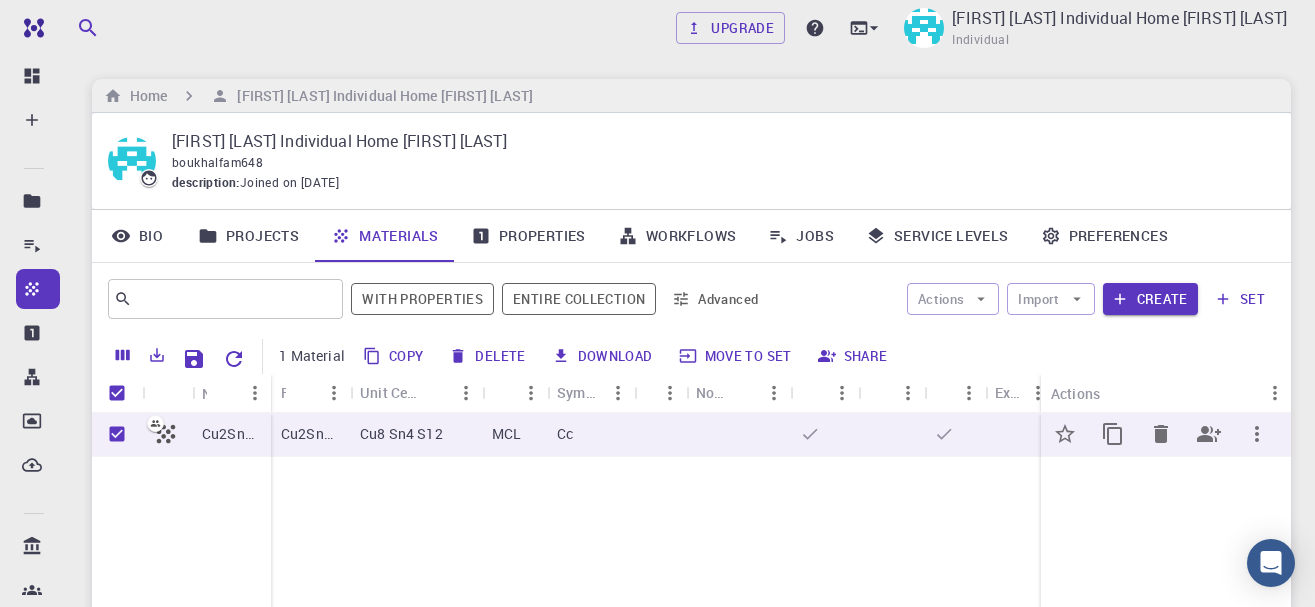 checkbox on "true" 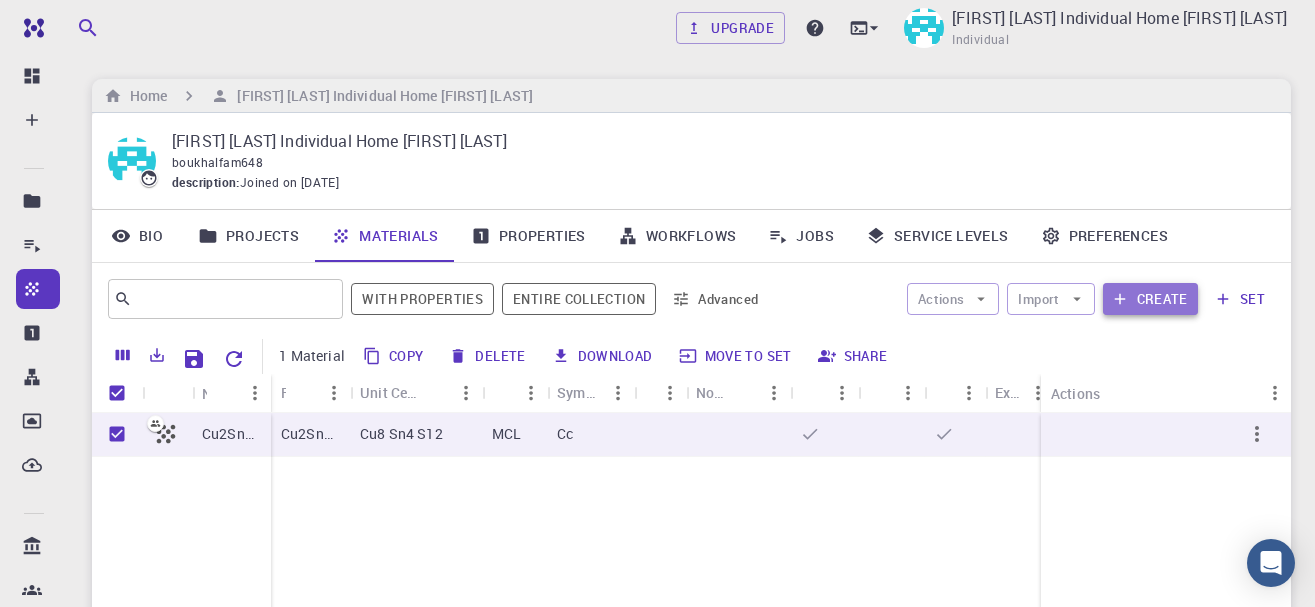 click on "Create" at bounding box center [1150, 299] 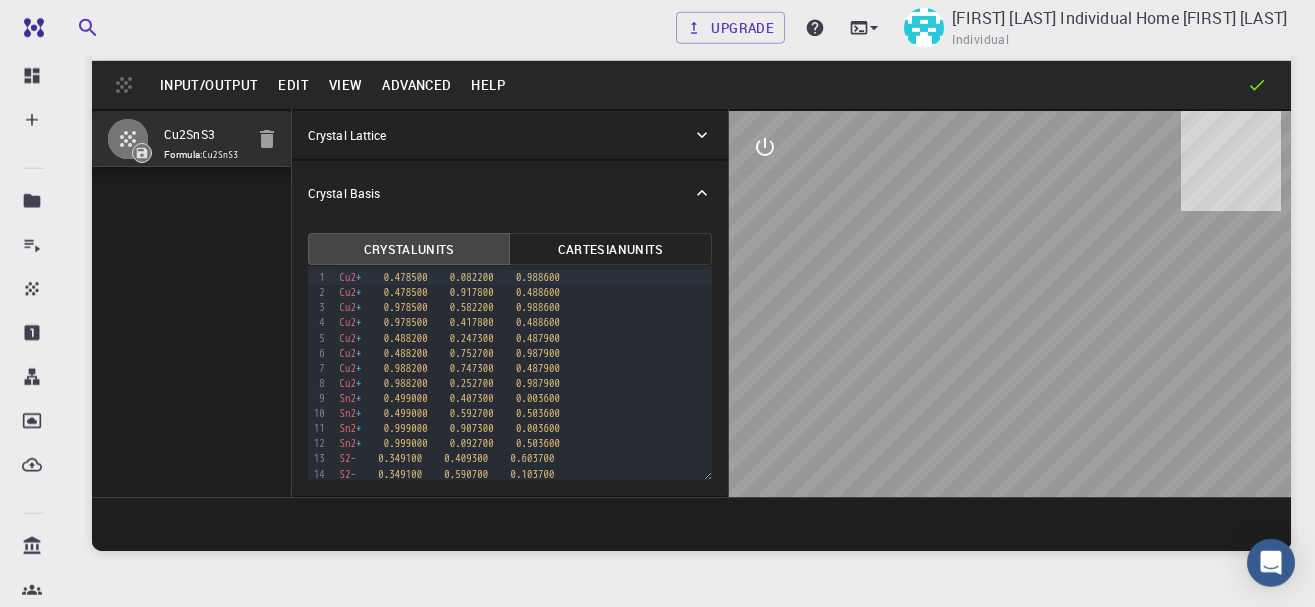 scroll, scrollTop: 0, scrollLeft: 0, axis: both 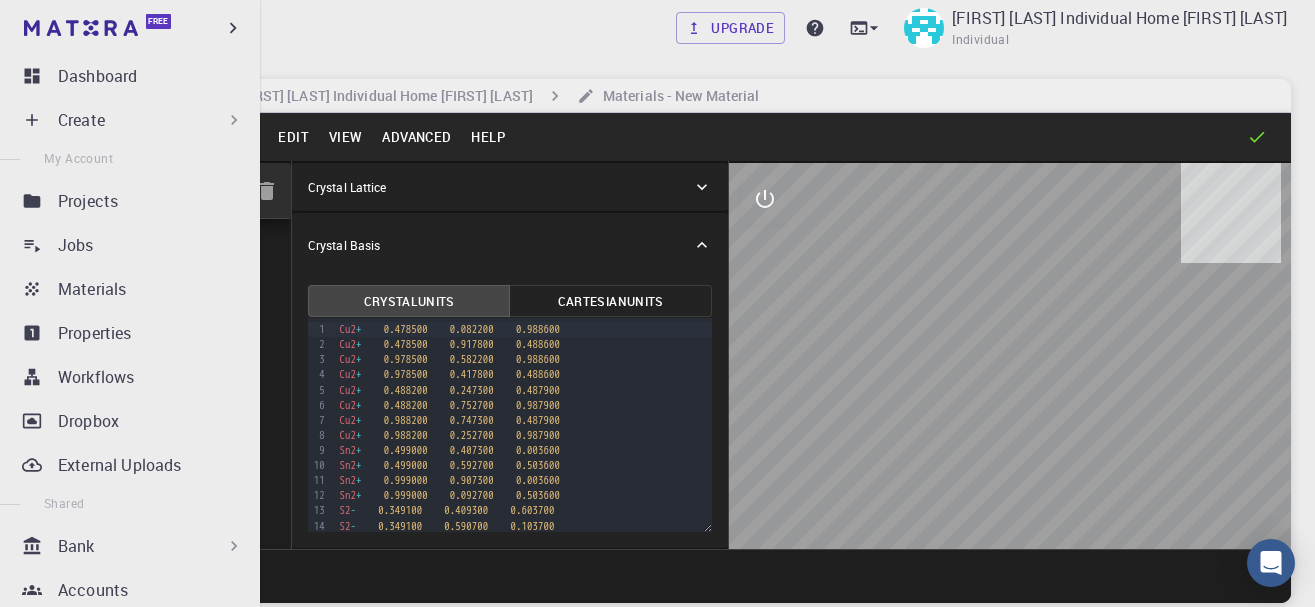 click on "Create" at bounding box center (81, 120) 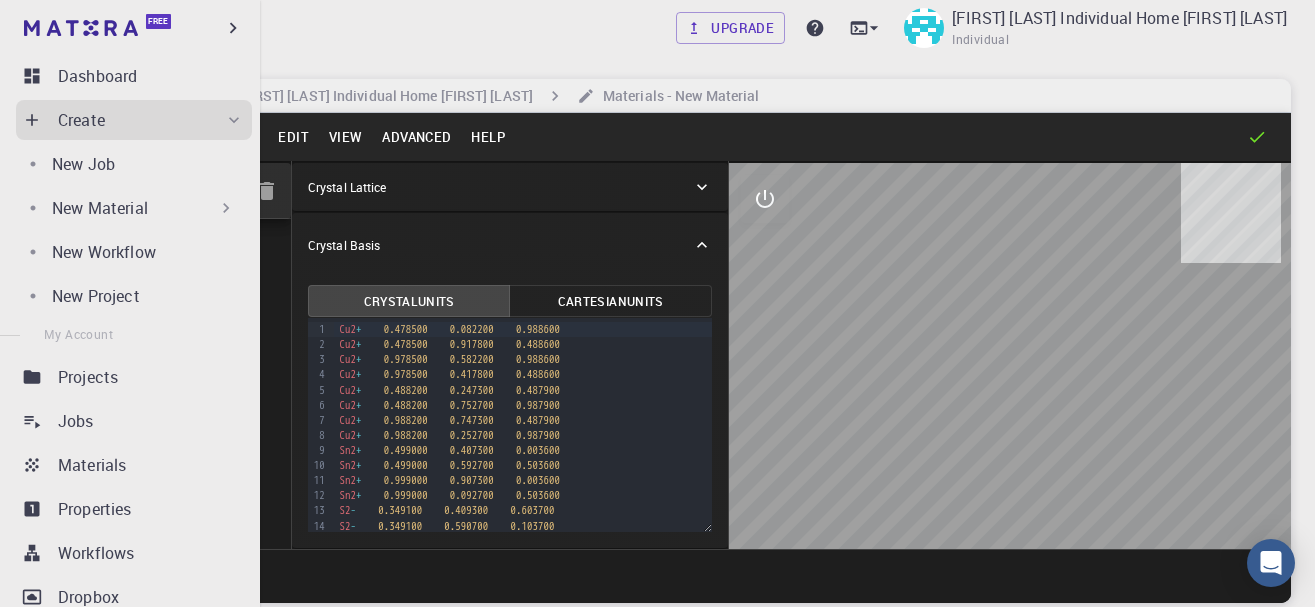click on "Create" at bounding box center [81, 120] 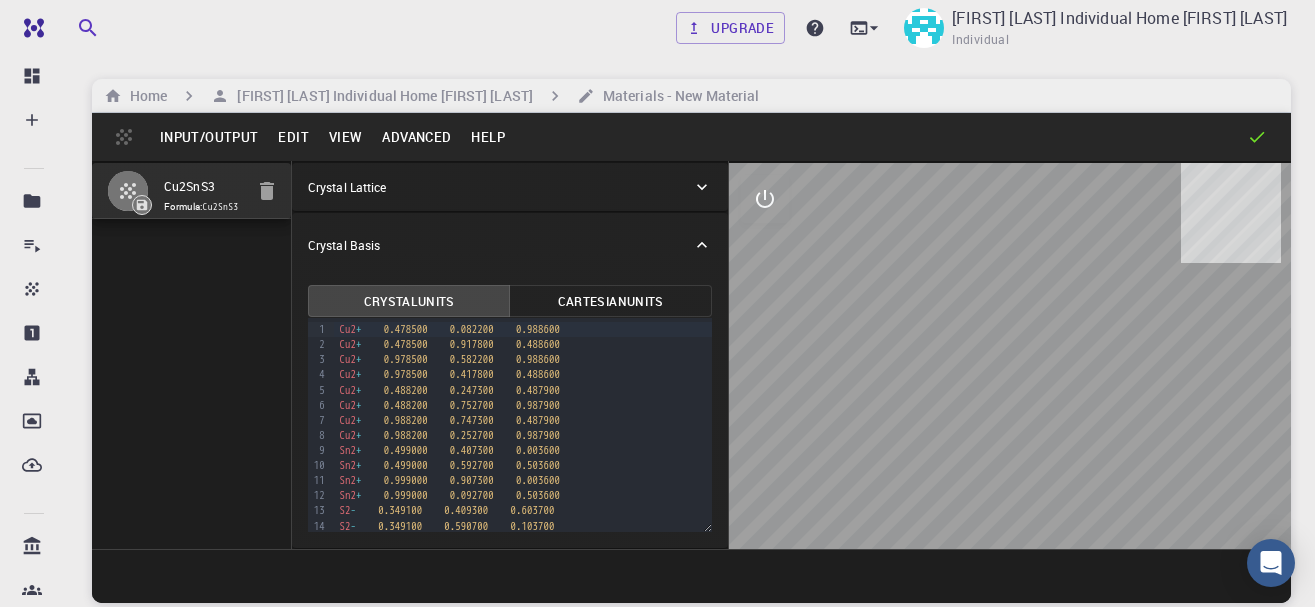 click on "Input/Output" at bounding box center [209, 137] 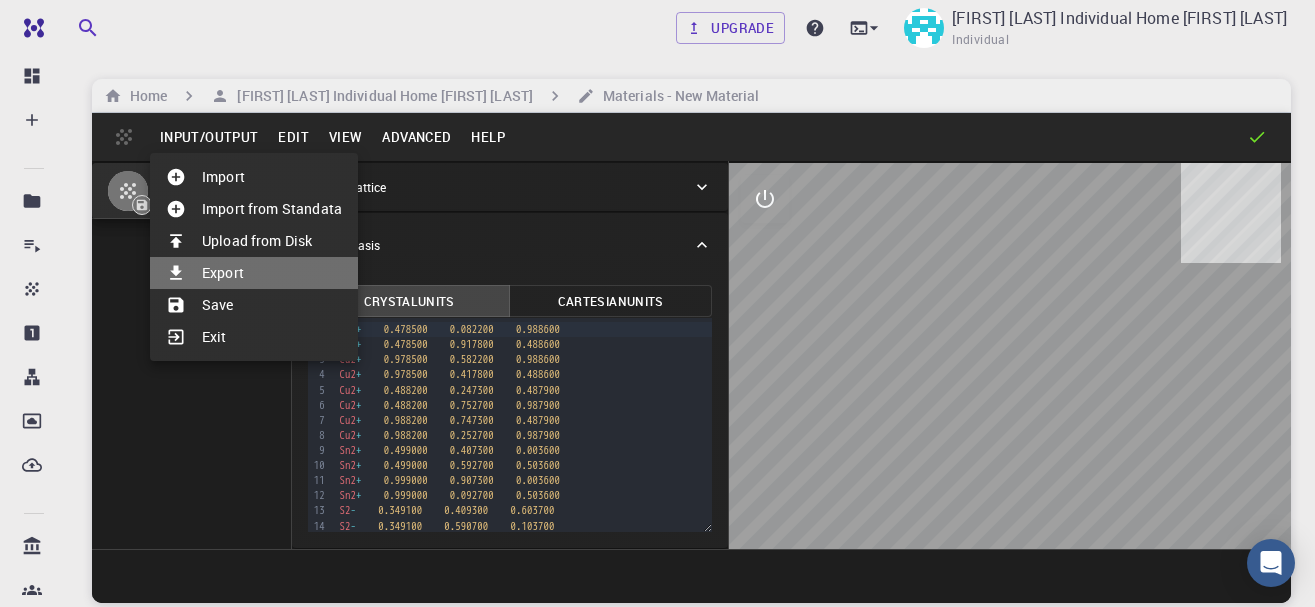 click on "Export" at bounding box center [254, 273] 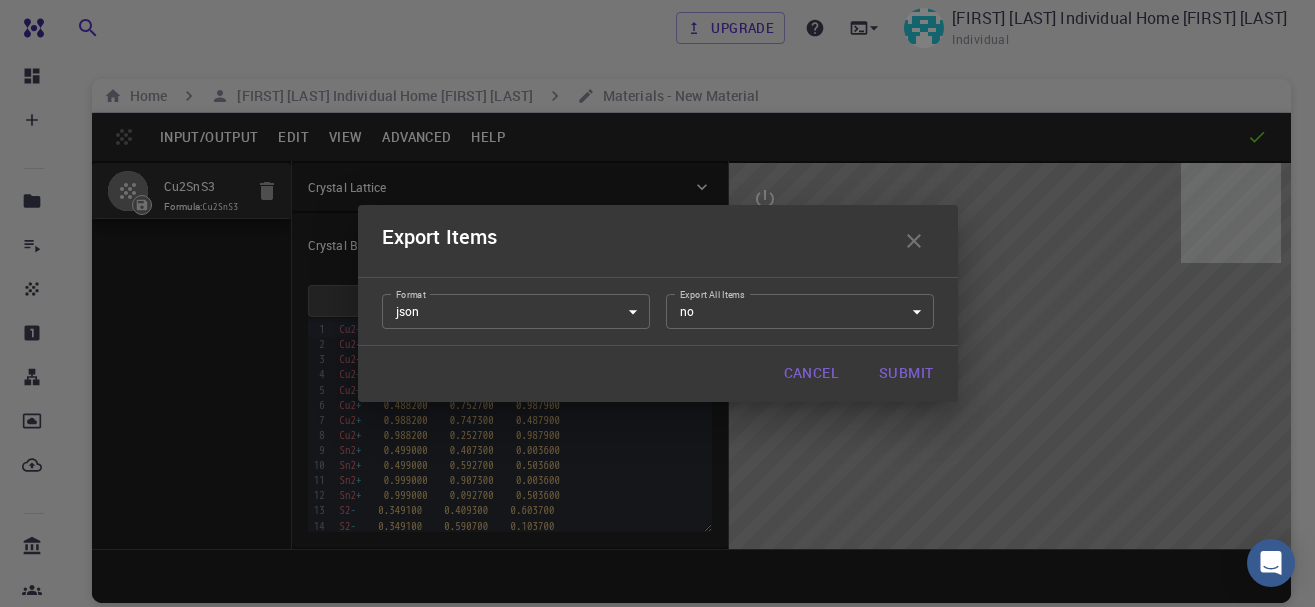 click on "Submit" at bounding box center (906, 374) 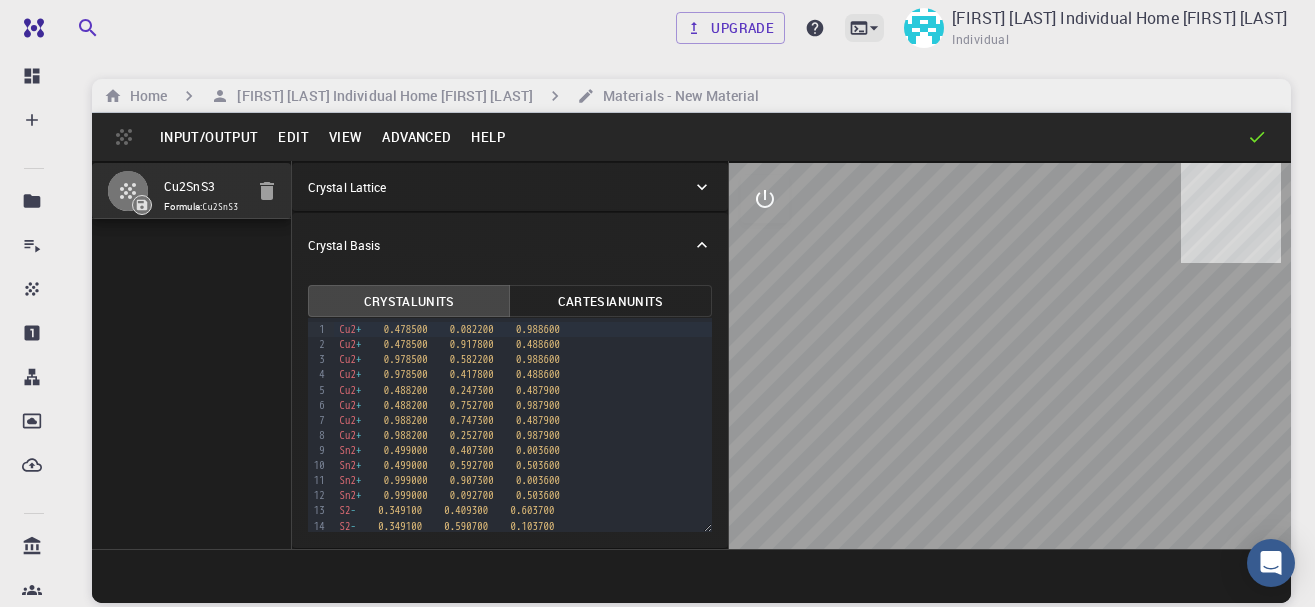 type 